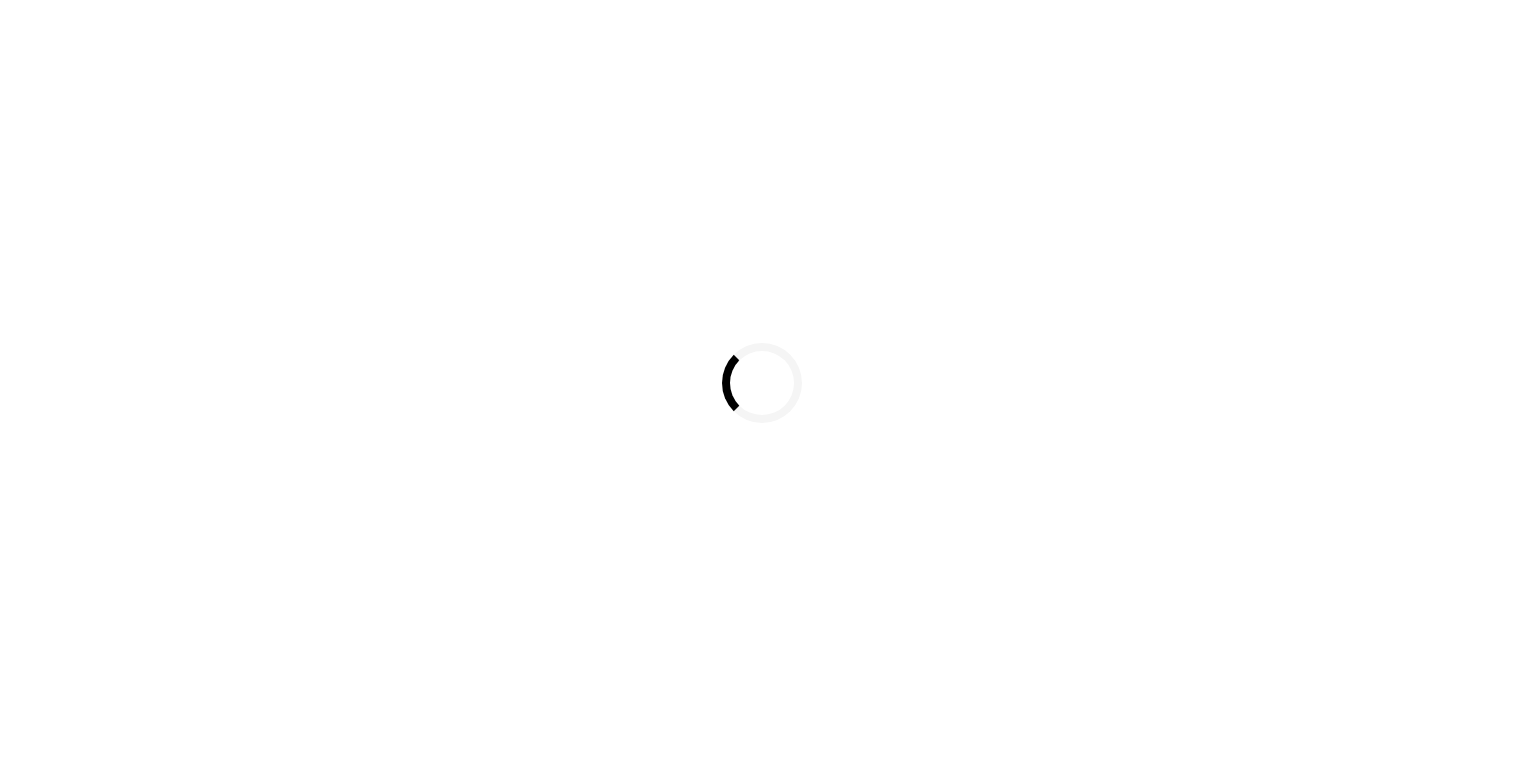 scroll, scrollTop: 0, scrollLeft: 0, axis: both 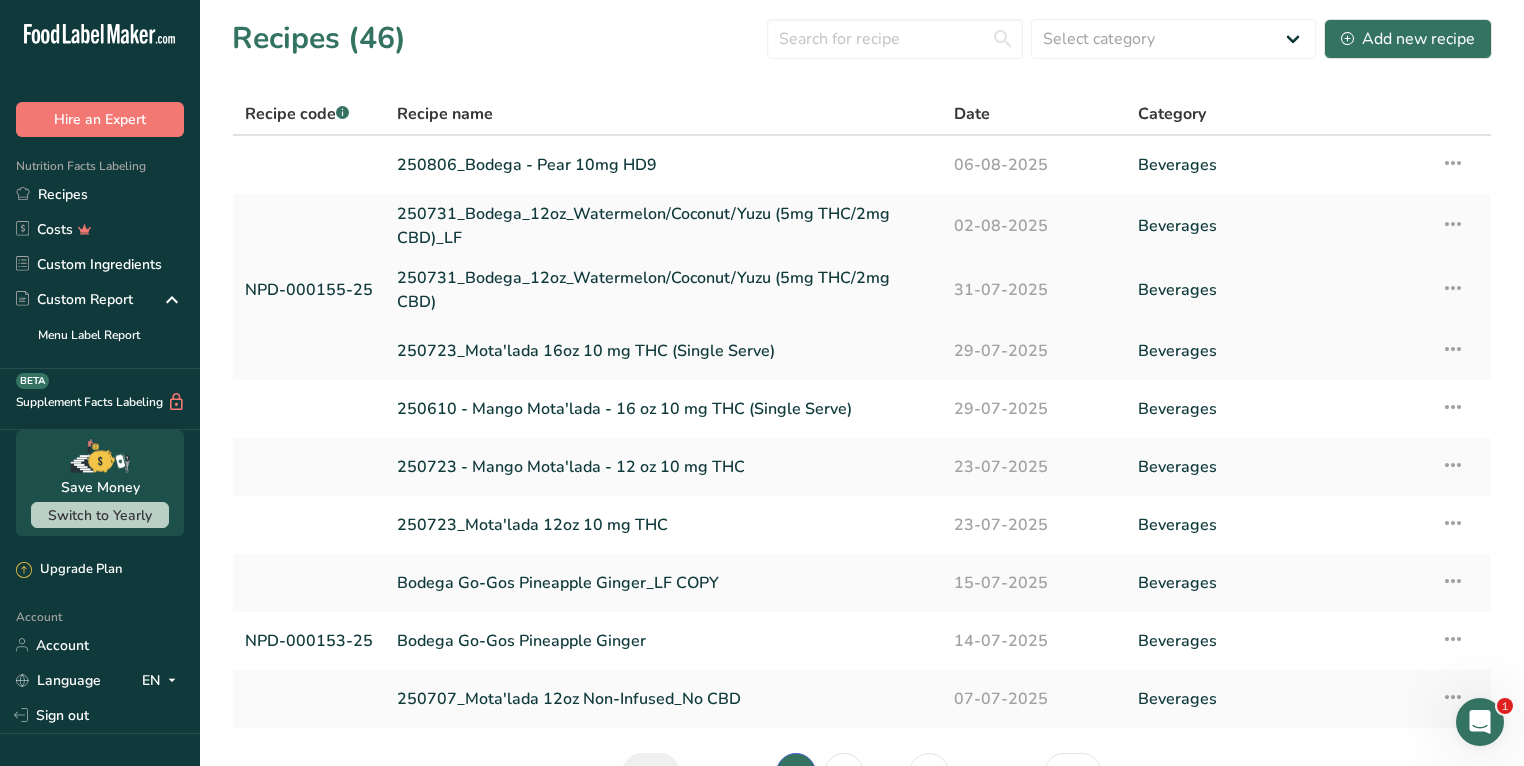 click on "250731_Bodega_12oz_Watermelon/Coconut/Yuzu (5mg THC/2mg CBD)" at bounding box center [663, 290] 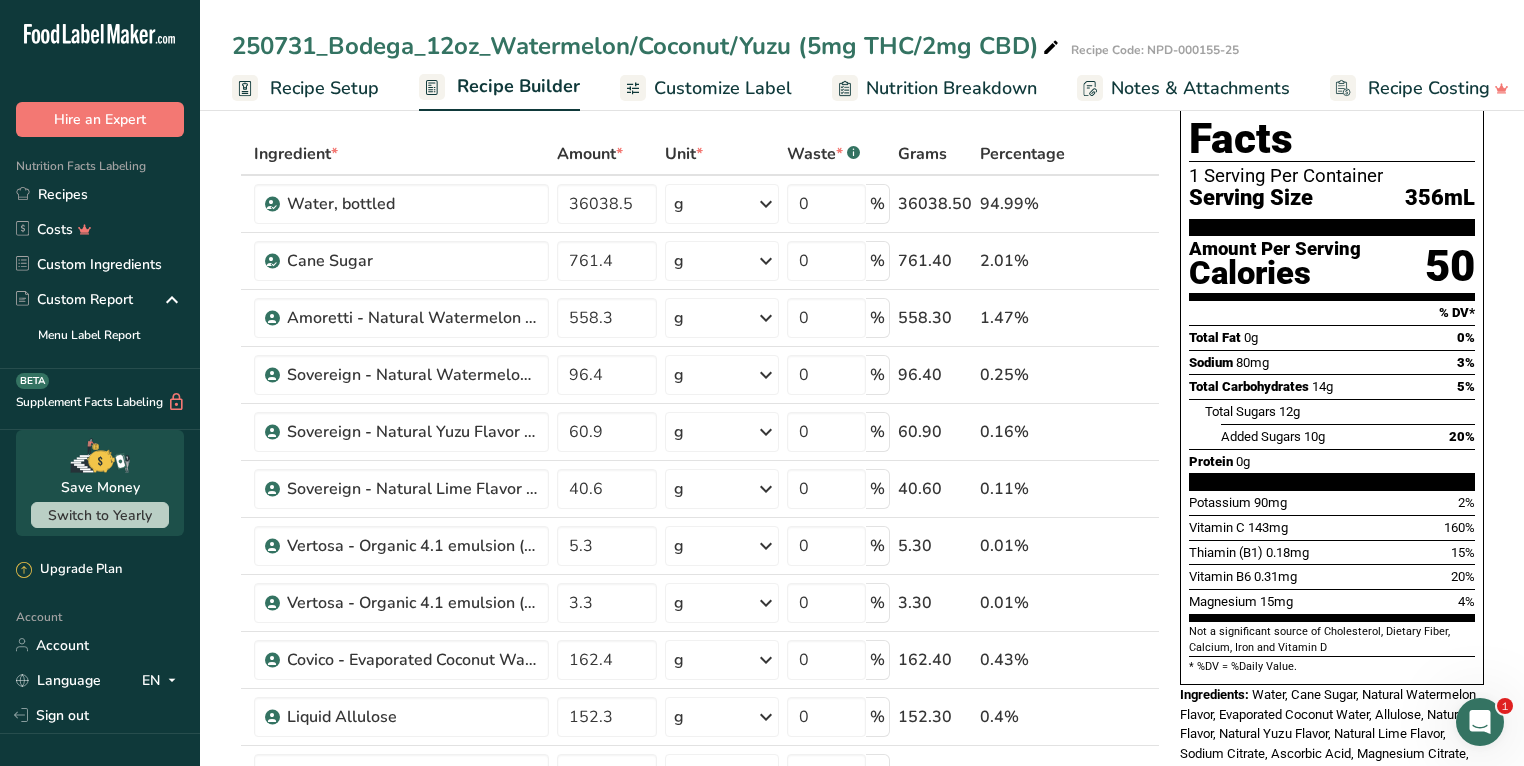 scroll, scrollTop: 82, scrollLeft: 0, axis: vertical 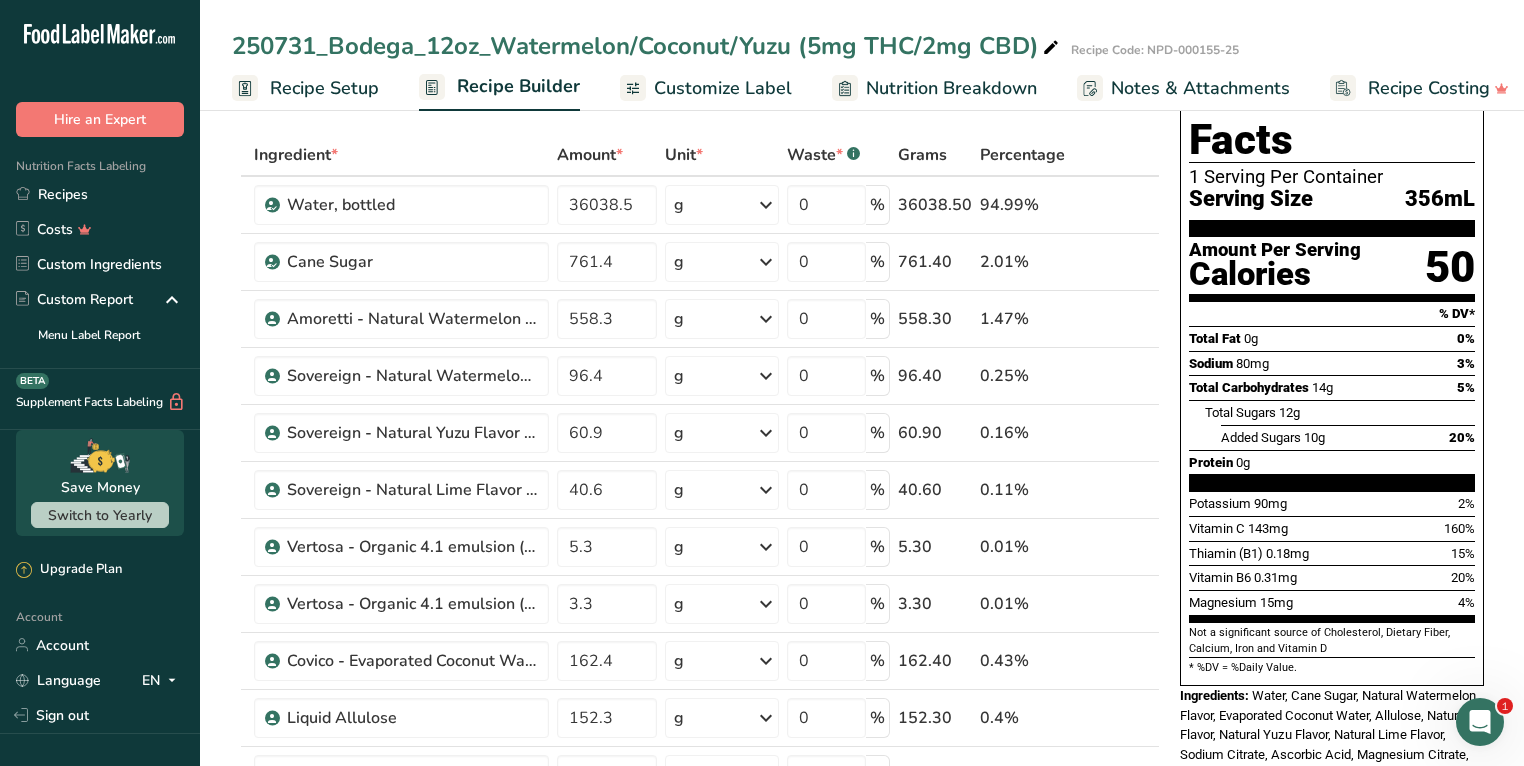 click on "Customize Label" at bounding box center [723, 88] 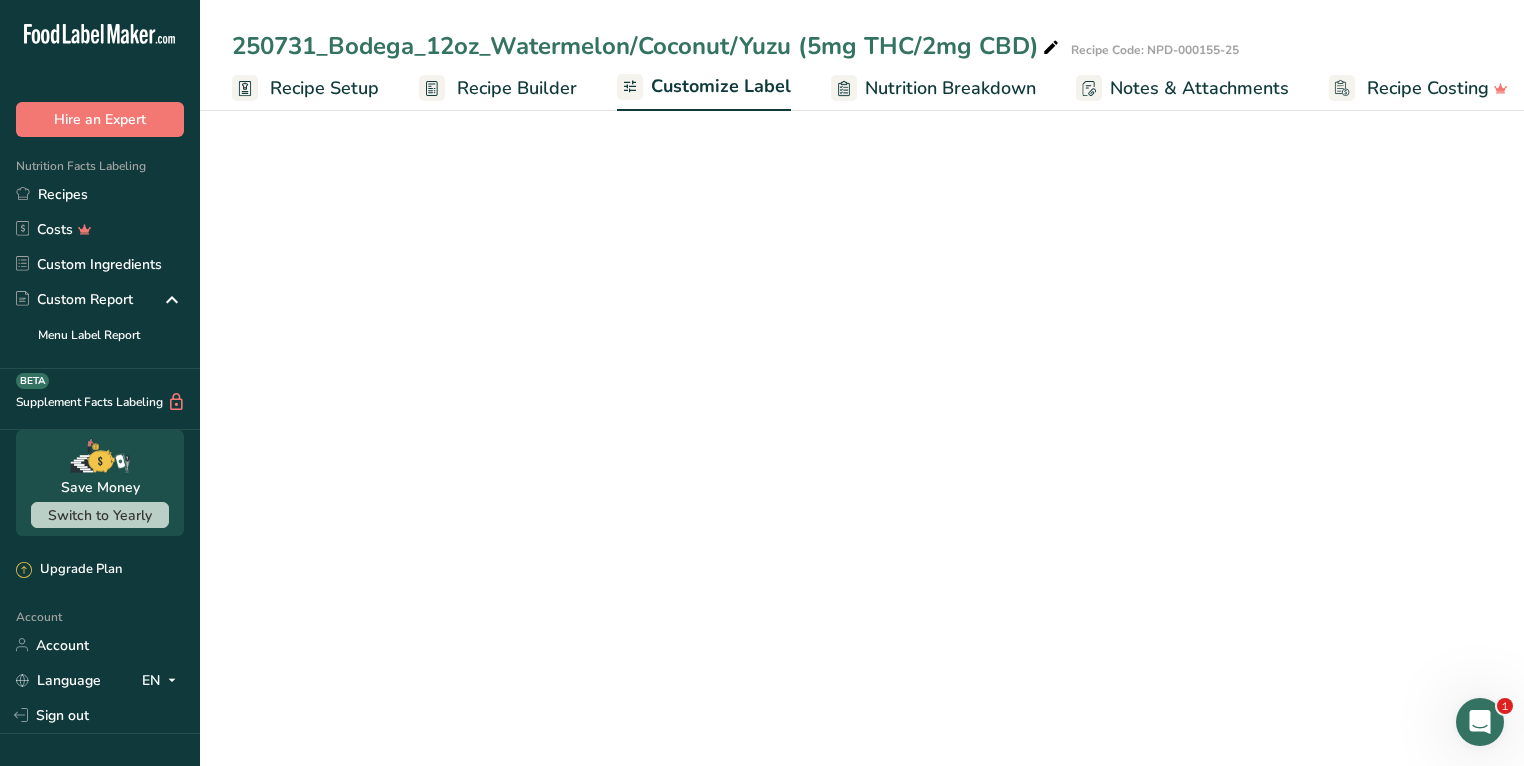 scroll, scrollTop: 0, scrollLeft: 16, axis: horizontal 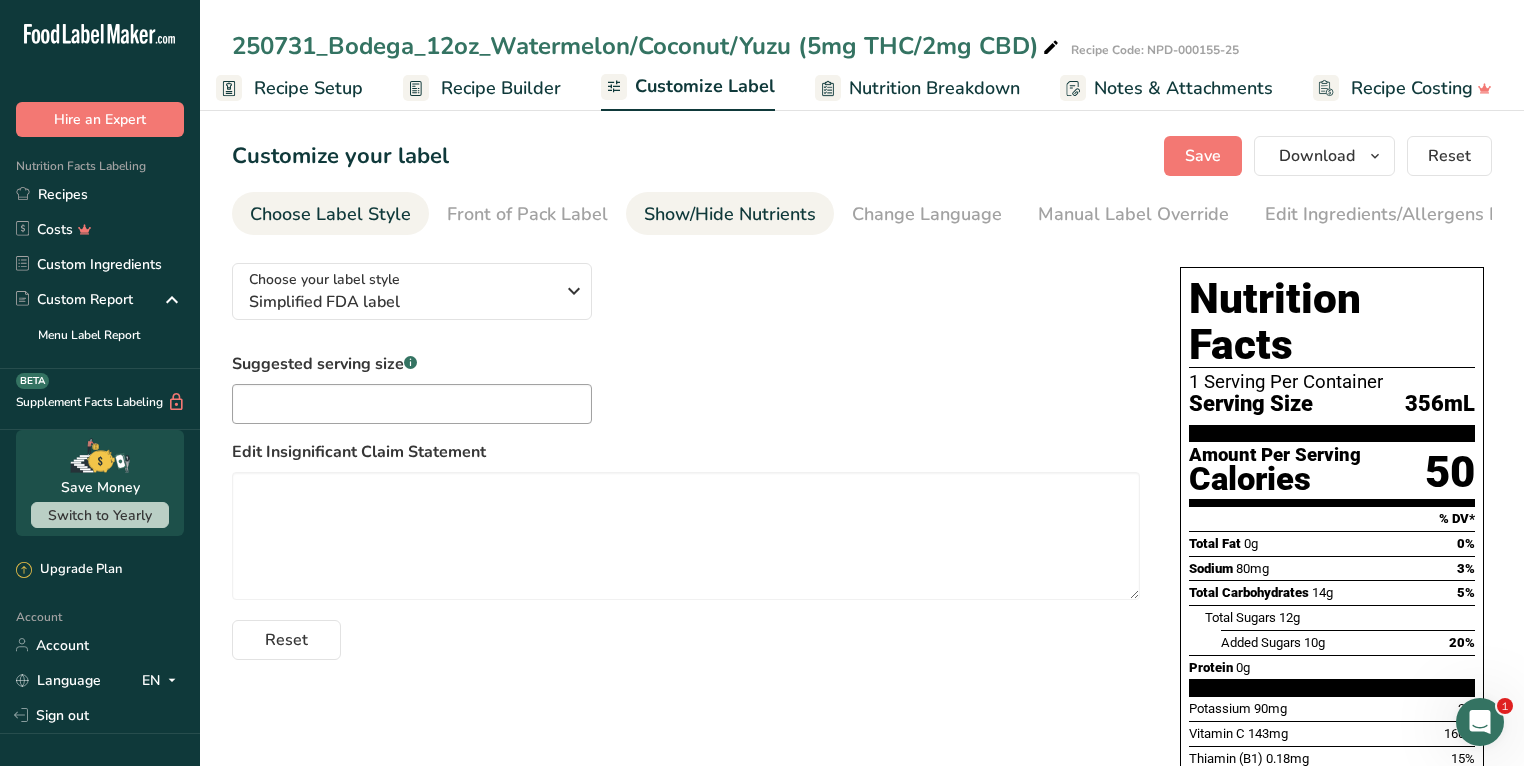 click on "Show/Hide Nutrients" at bounding box center (730, 214) 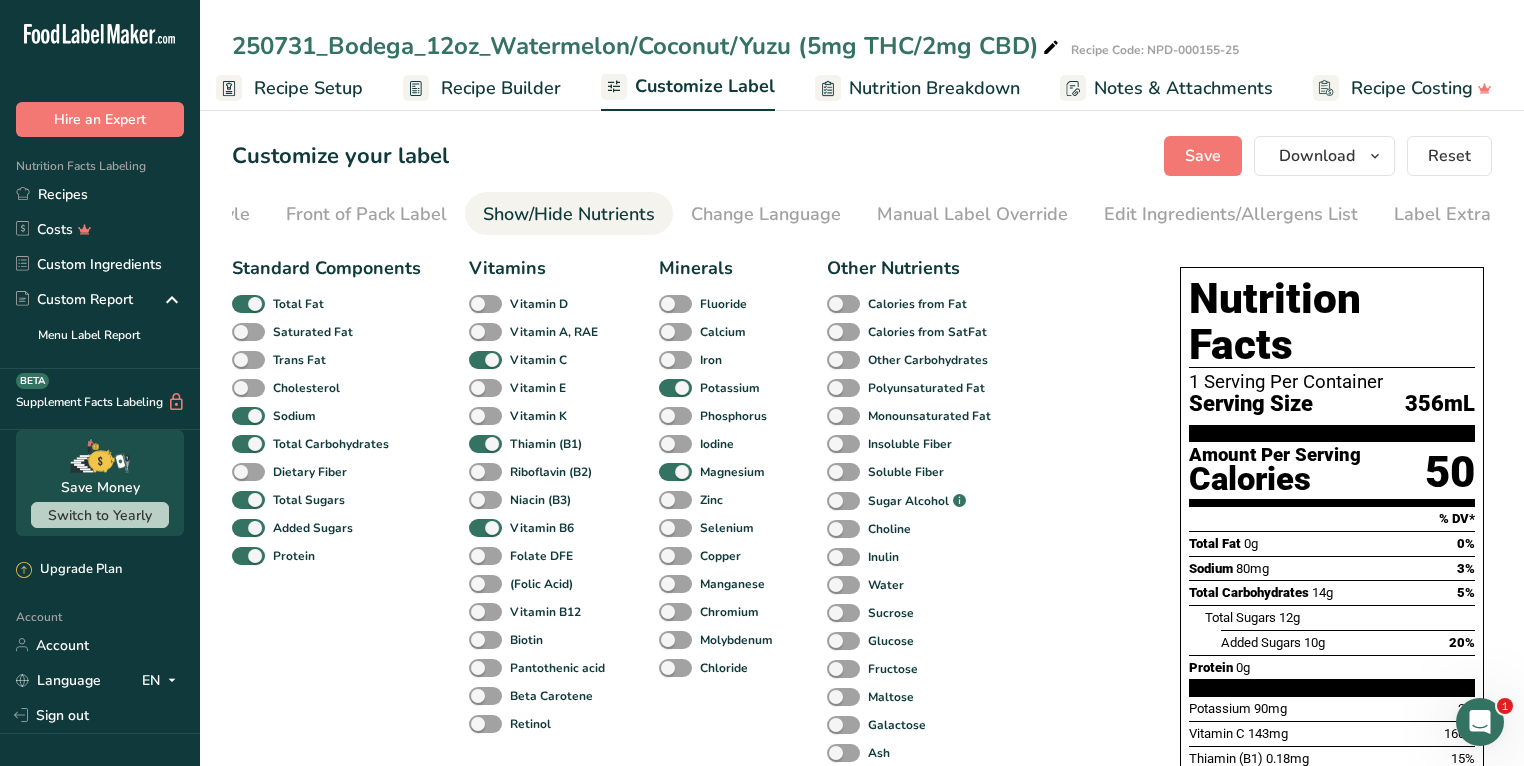scroll, scrollTop: 0, scrollLeft: 192, axis: horizontal 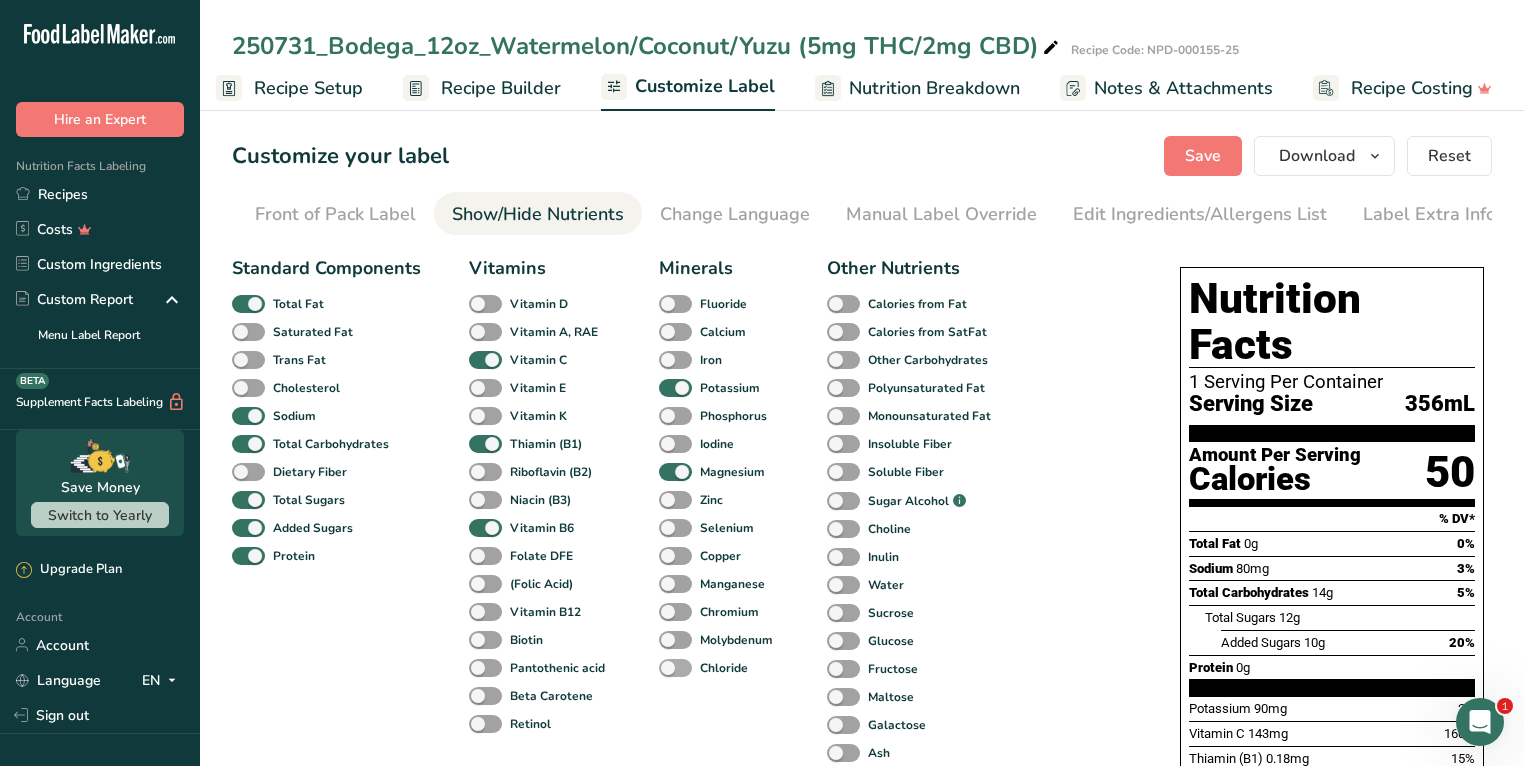 click at bounding box center [675, 668] 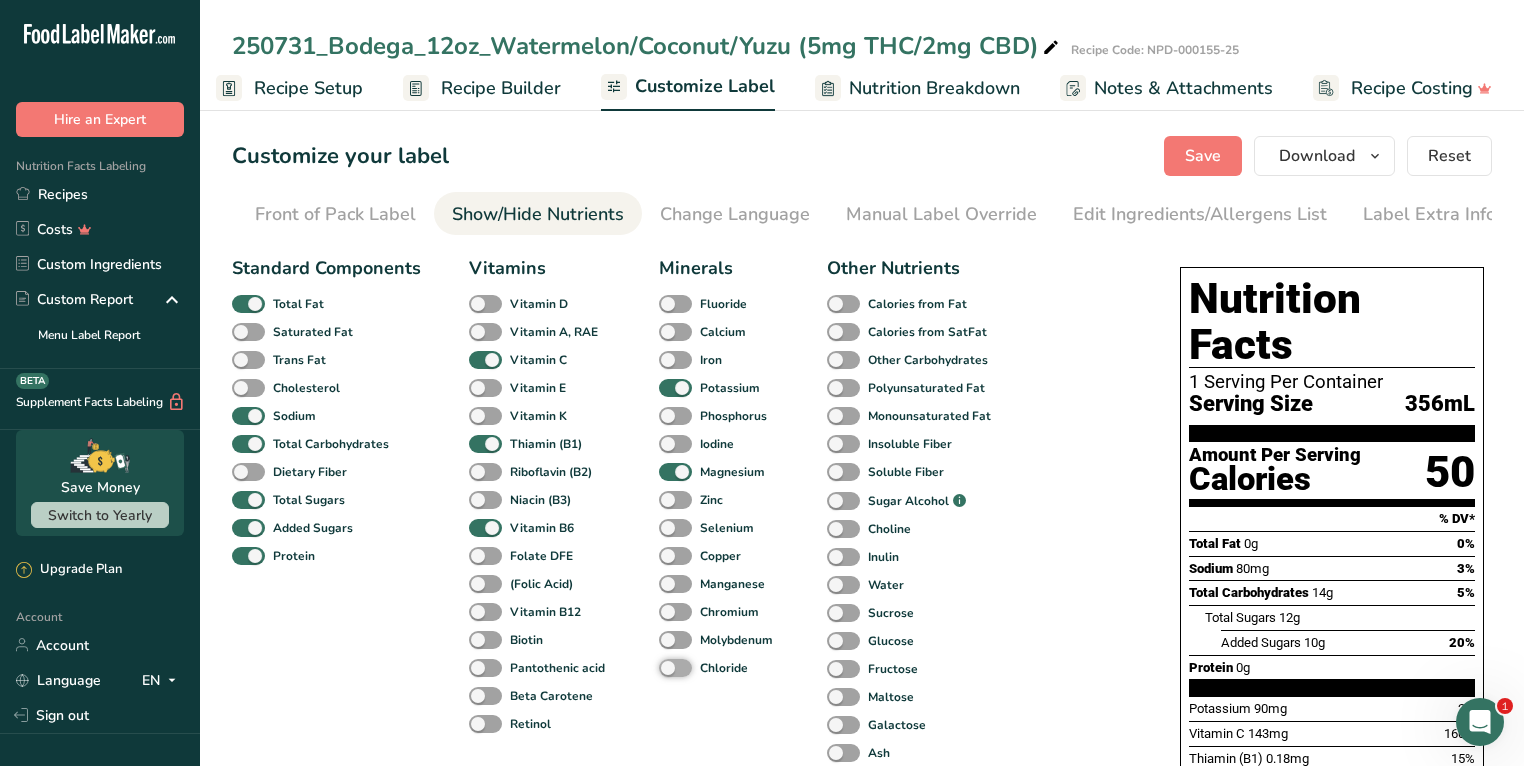 click on "Chloride" at bounding box center (665, 667) 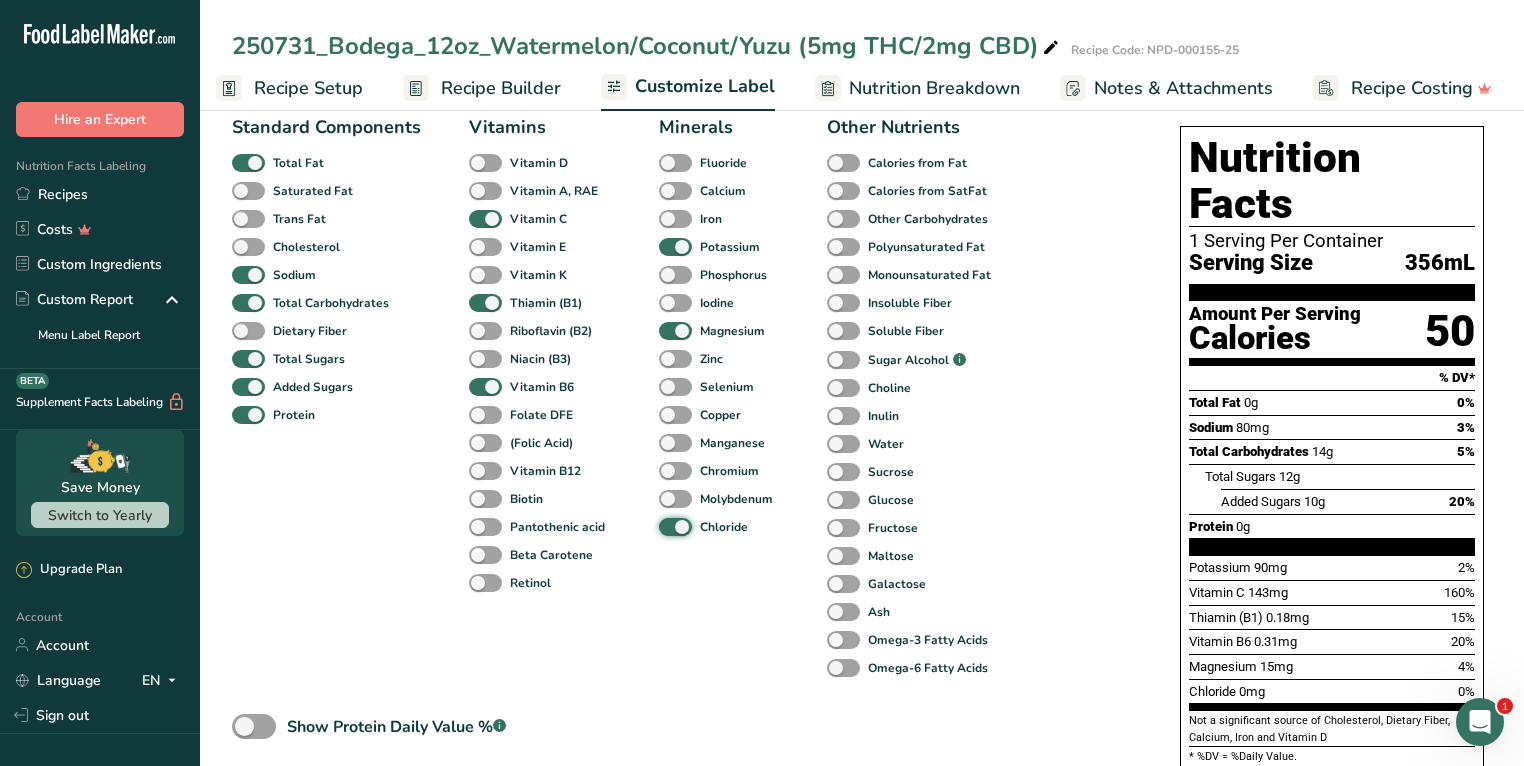 scroll, scrollTop: 136, scrollLeft: 0, axis: vertical 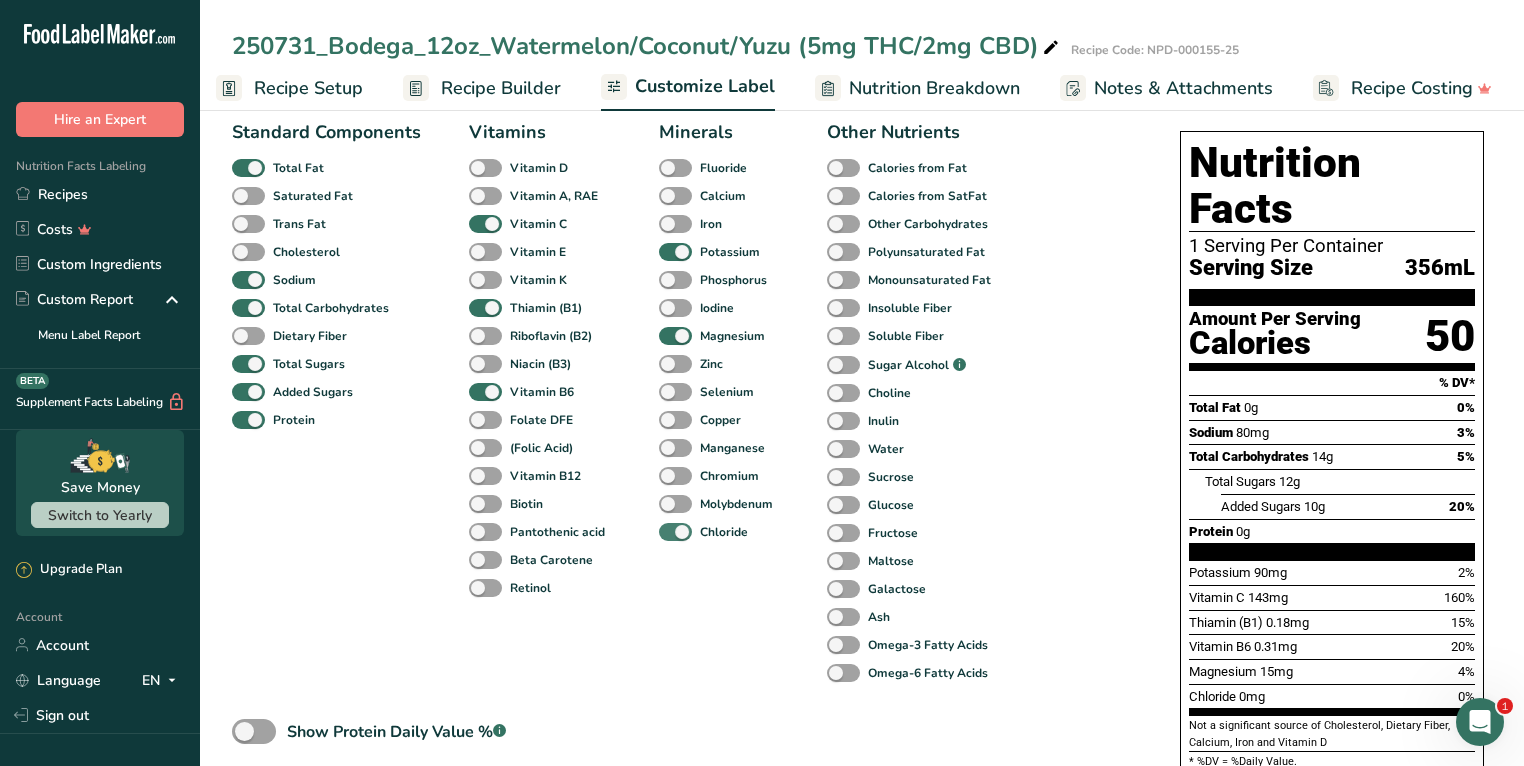 click at bounding box center (675, 532) 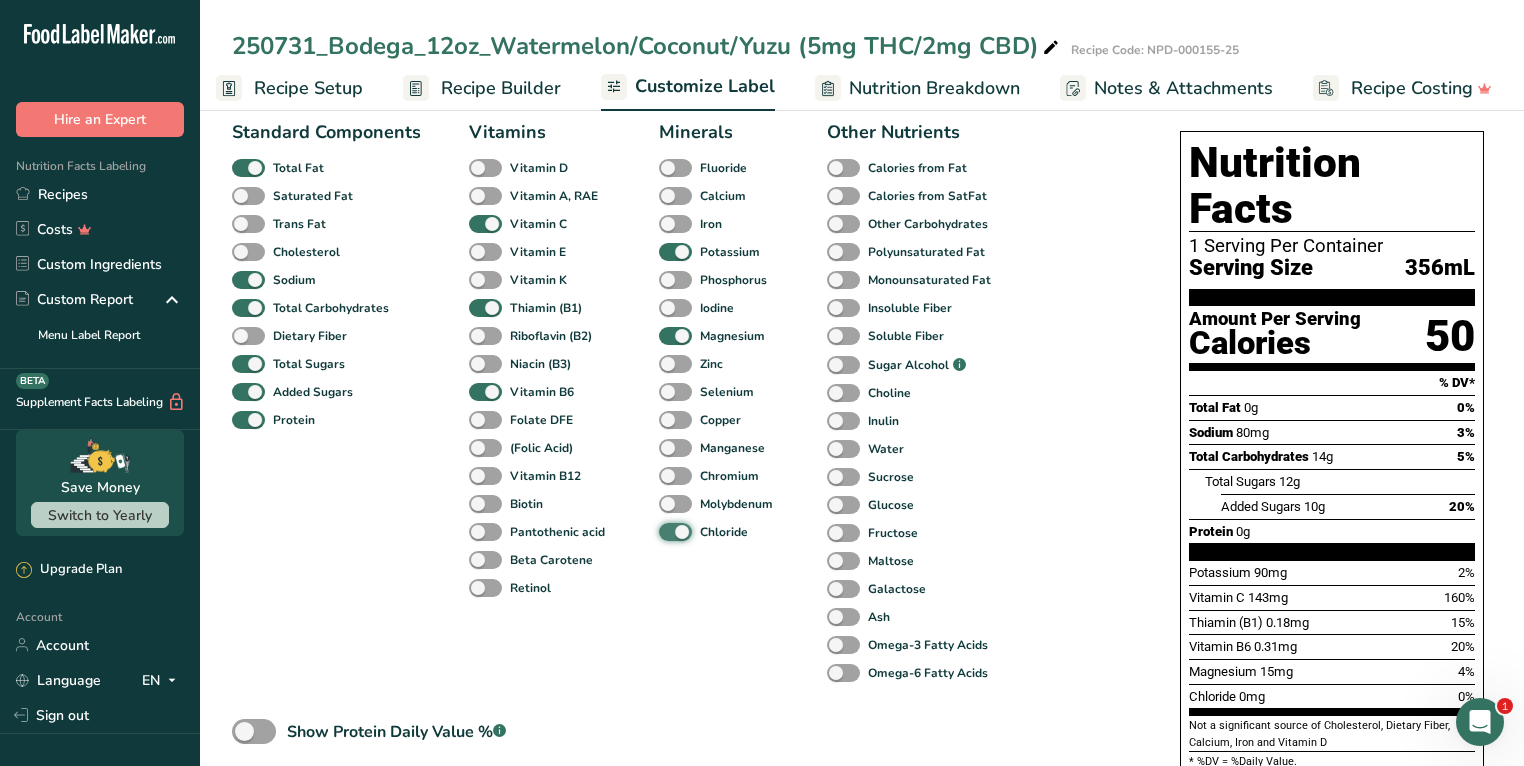 click on "Chloride" at bounding box center [665, 531] 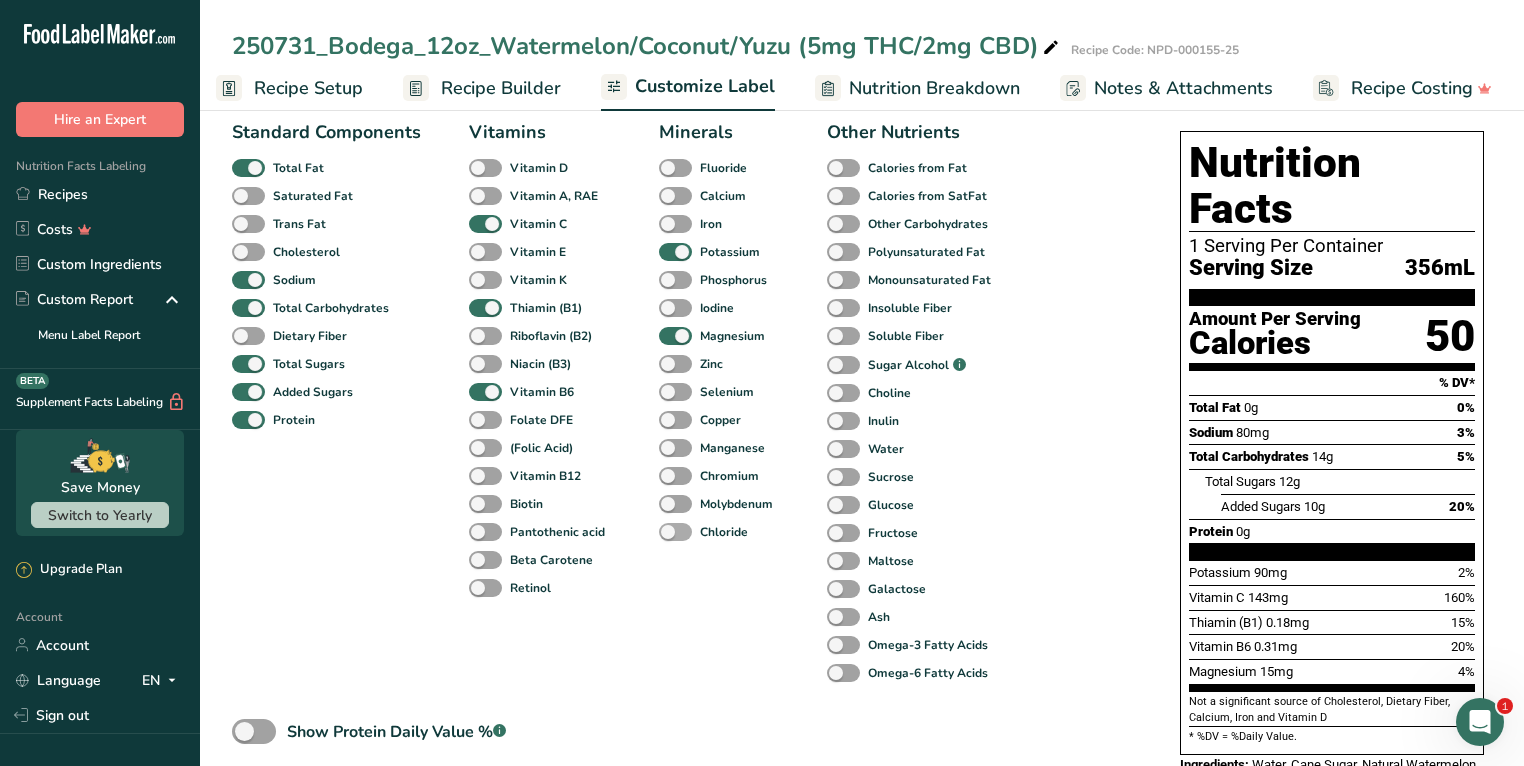 click at bounding box center [675, 532] 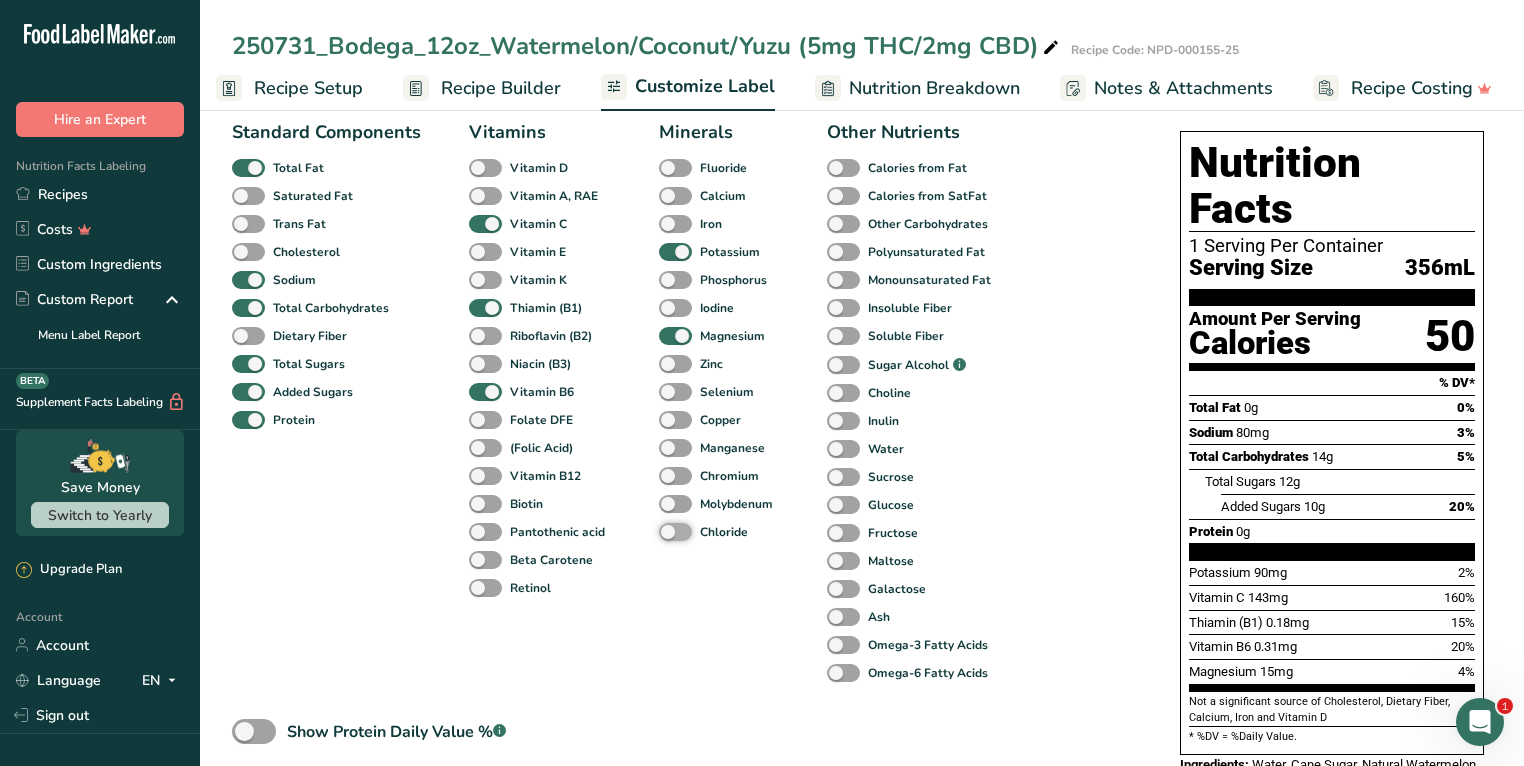 click on "Chloride" at bounding box center (665, 531) 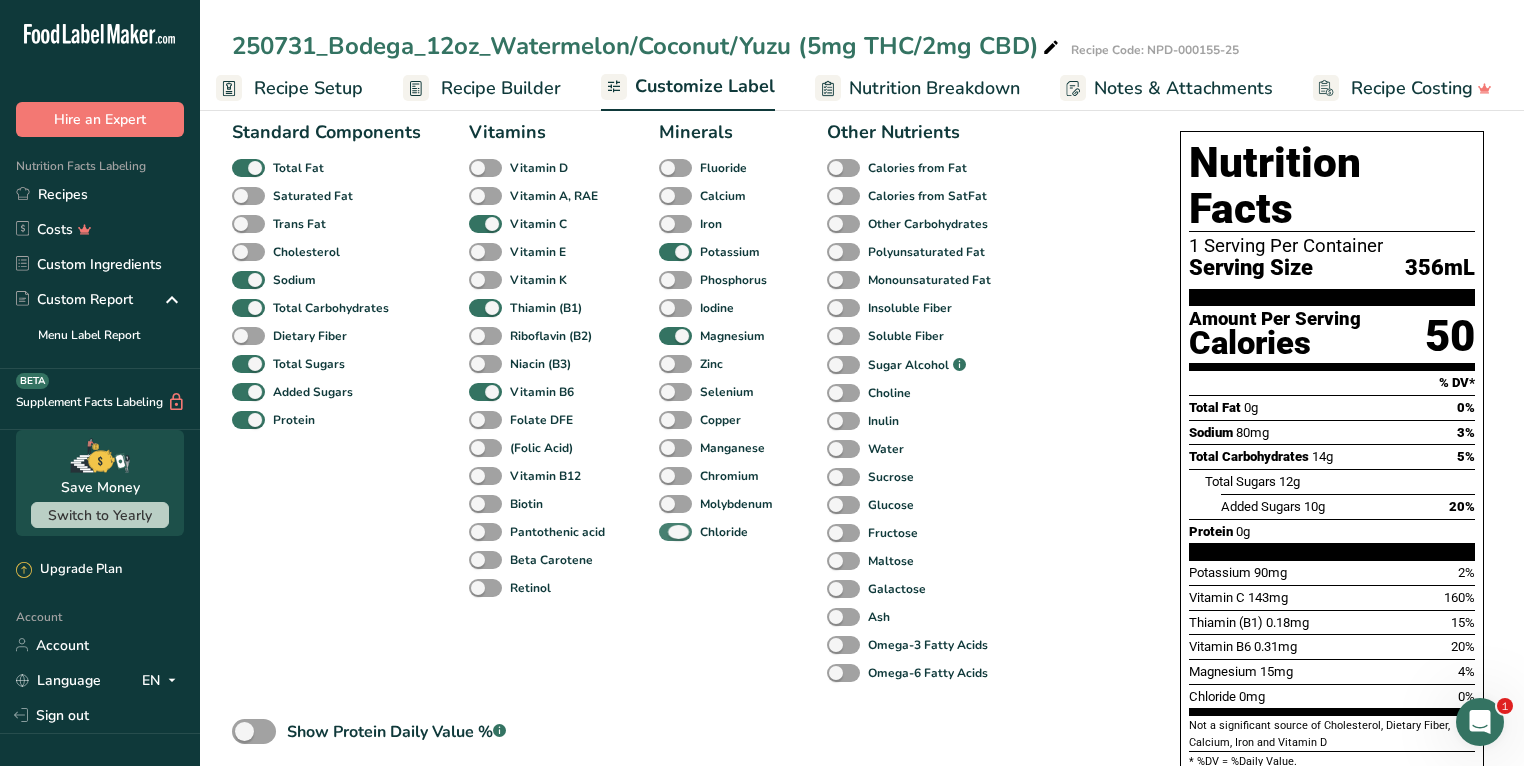 click at bounding box center (675, 532) 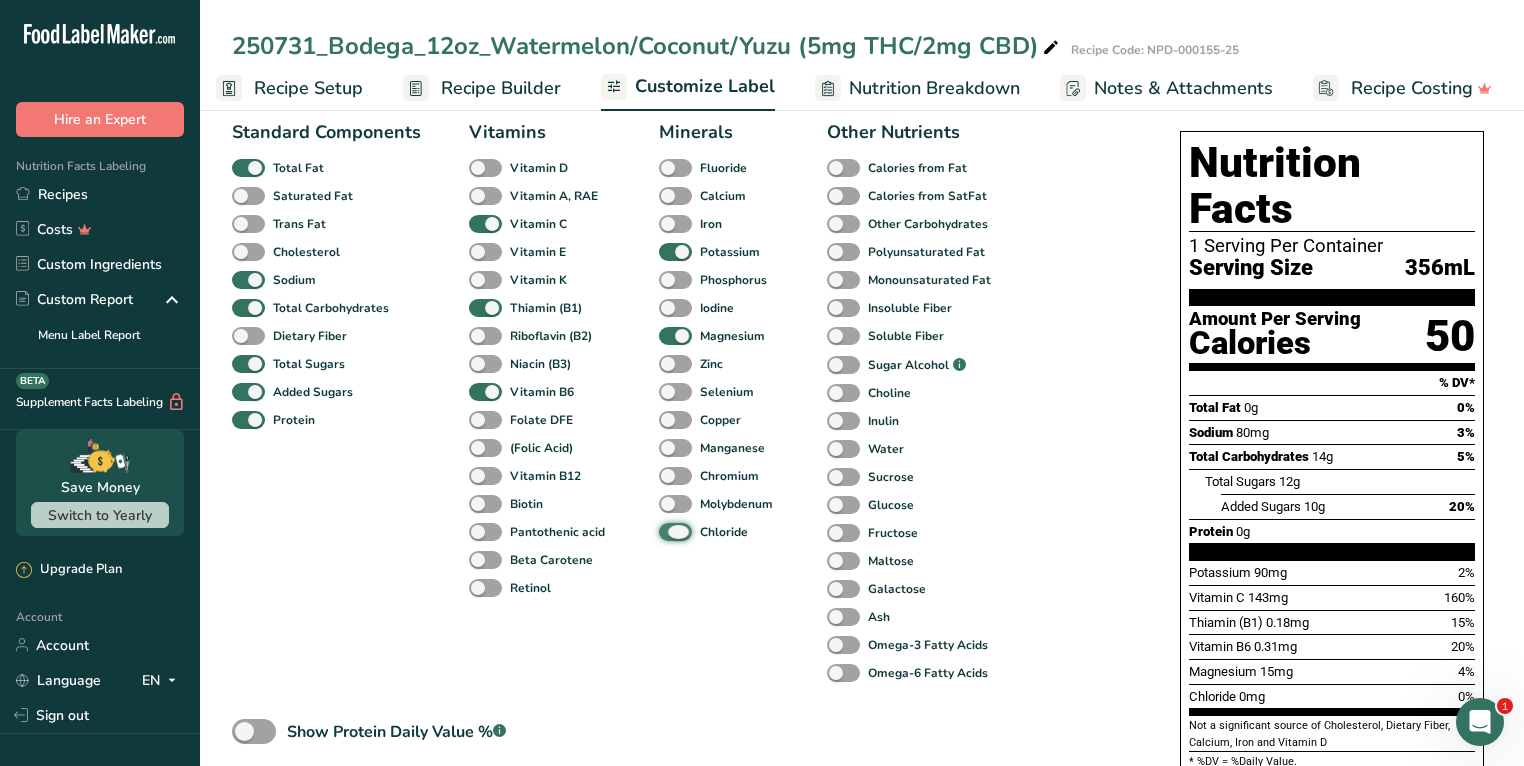 click on "Chloride" at bounding box center [665, 531] 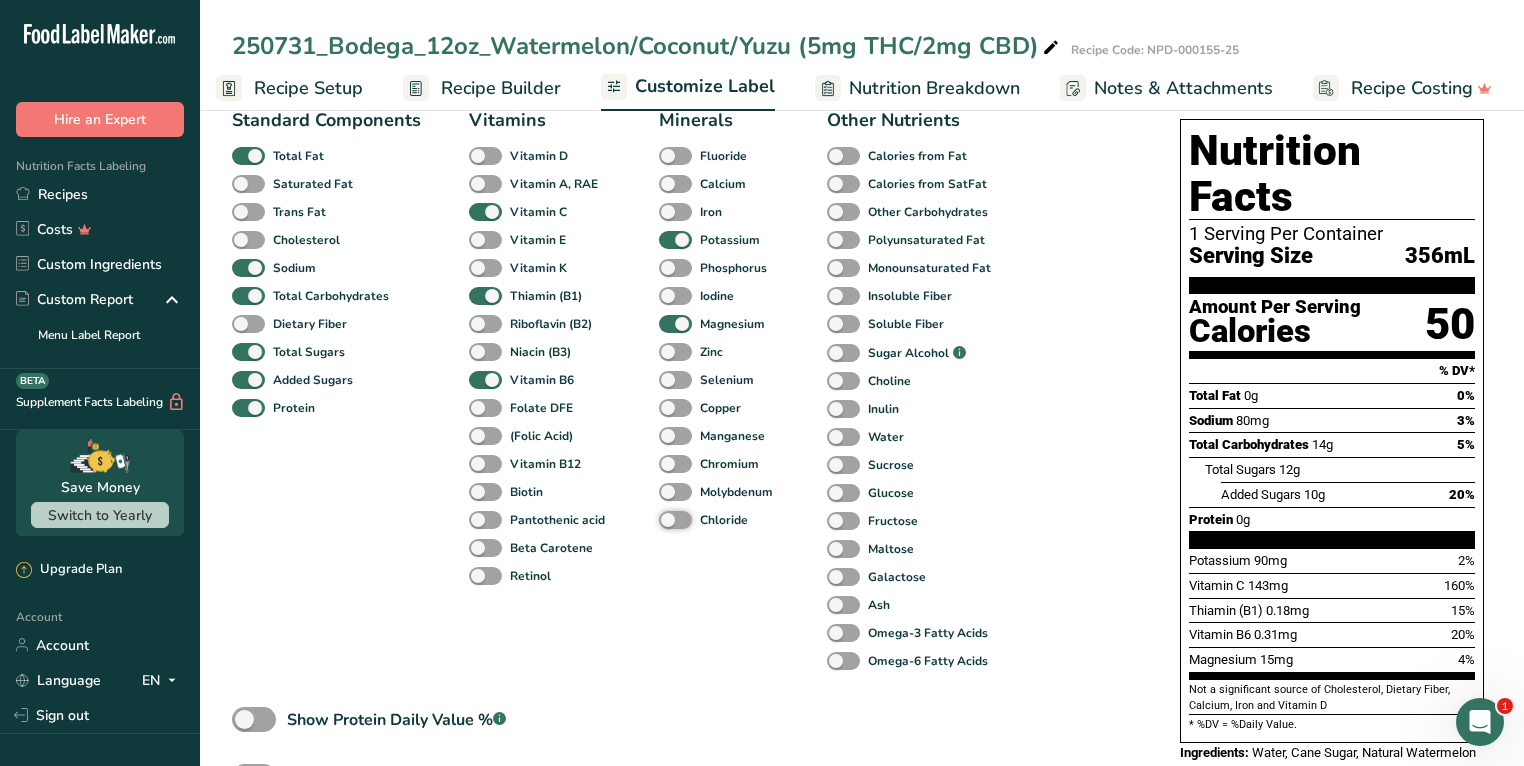 scroll, scrollTop: 141, scrollLeft: 0, axis: vertical 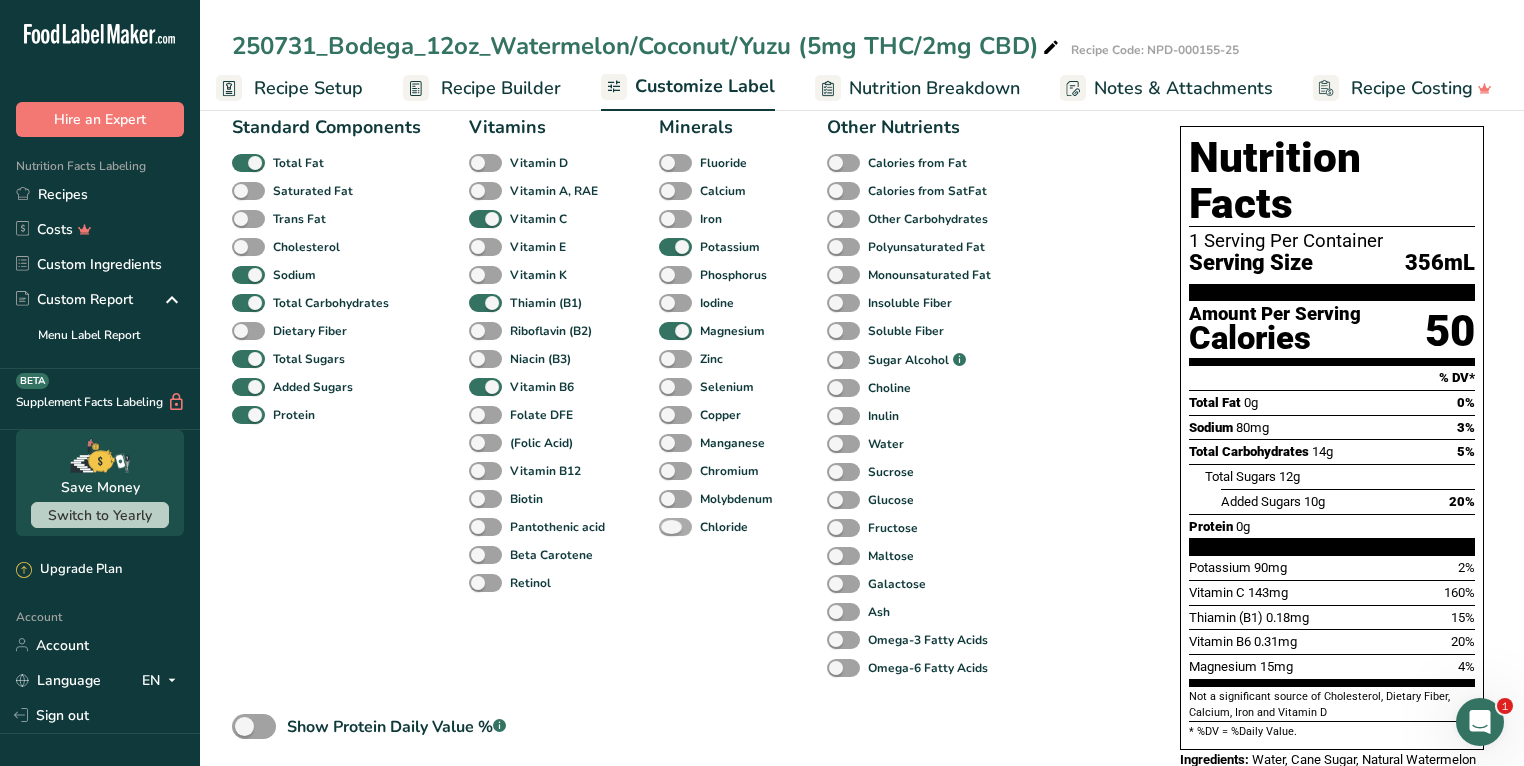 click at bounding box center [675, 527] 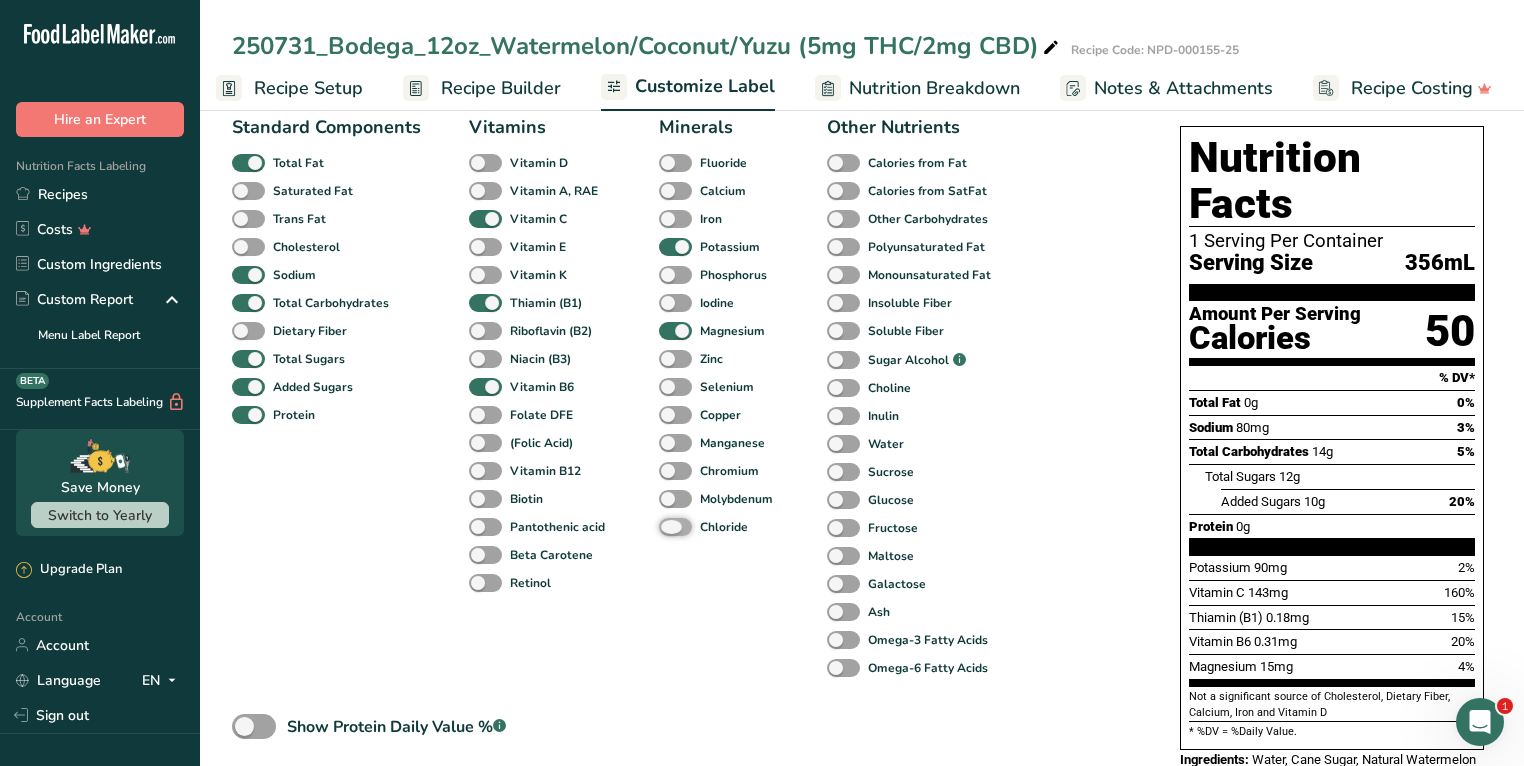 click on "Chloride" at bounding box center (665, 526) 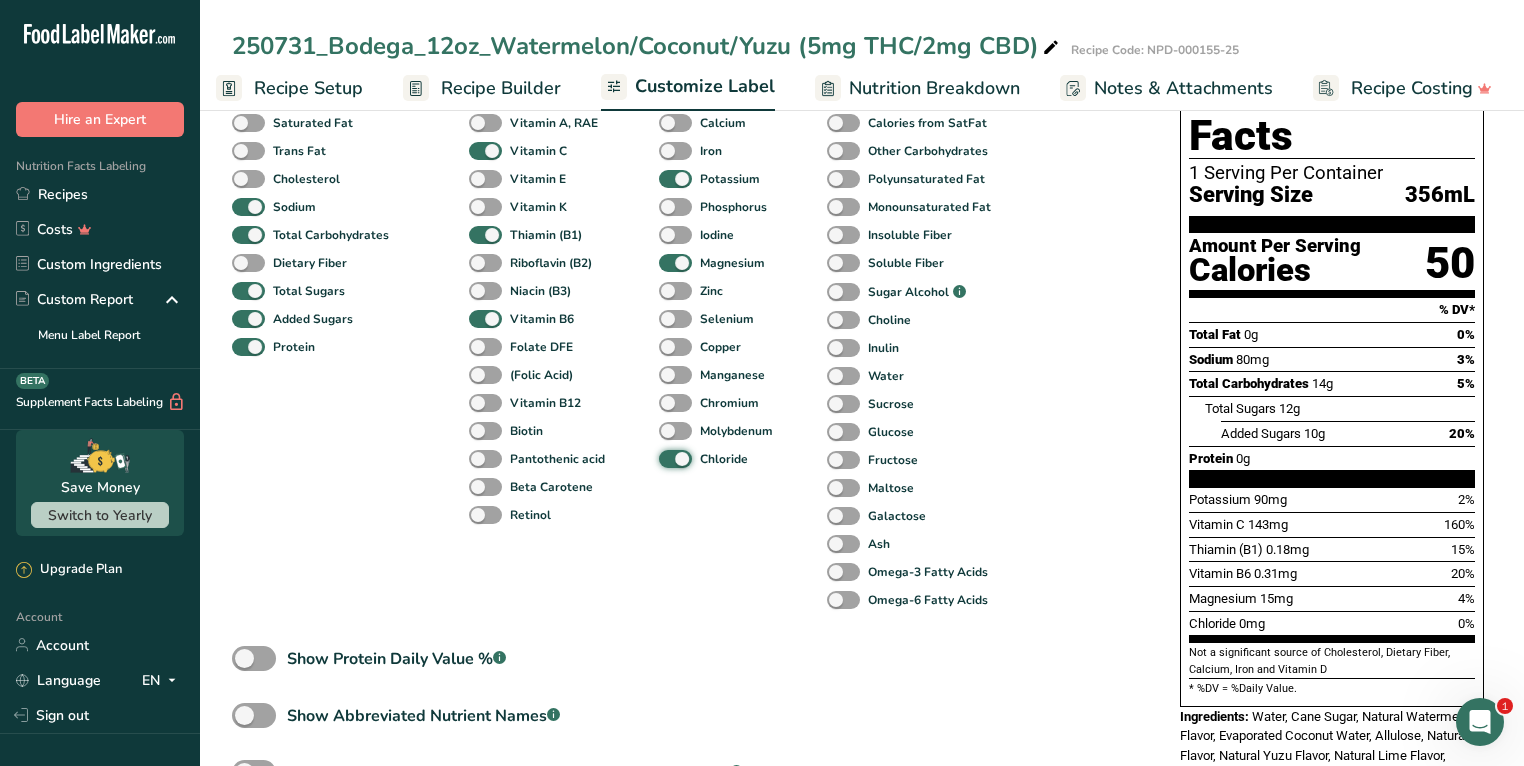 scroll, scrollTop: 246, scrollLeft: 0, axis: vertical 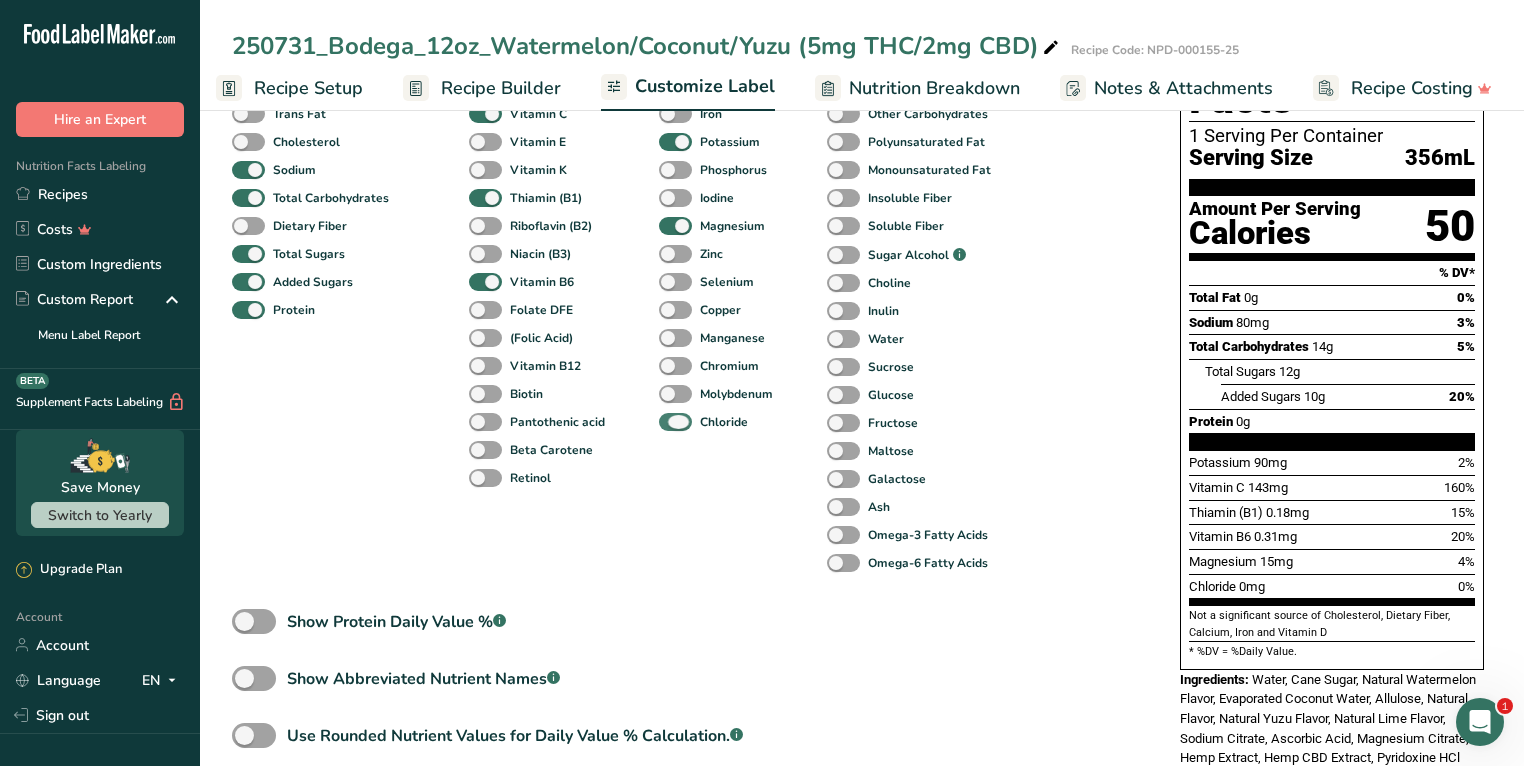 click at bounding box center (675, 422) 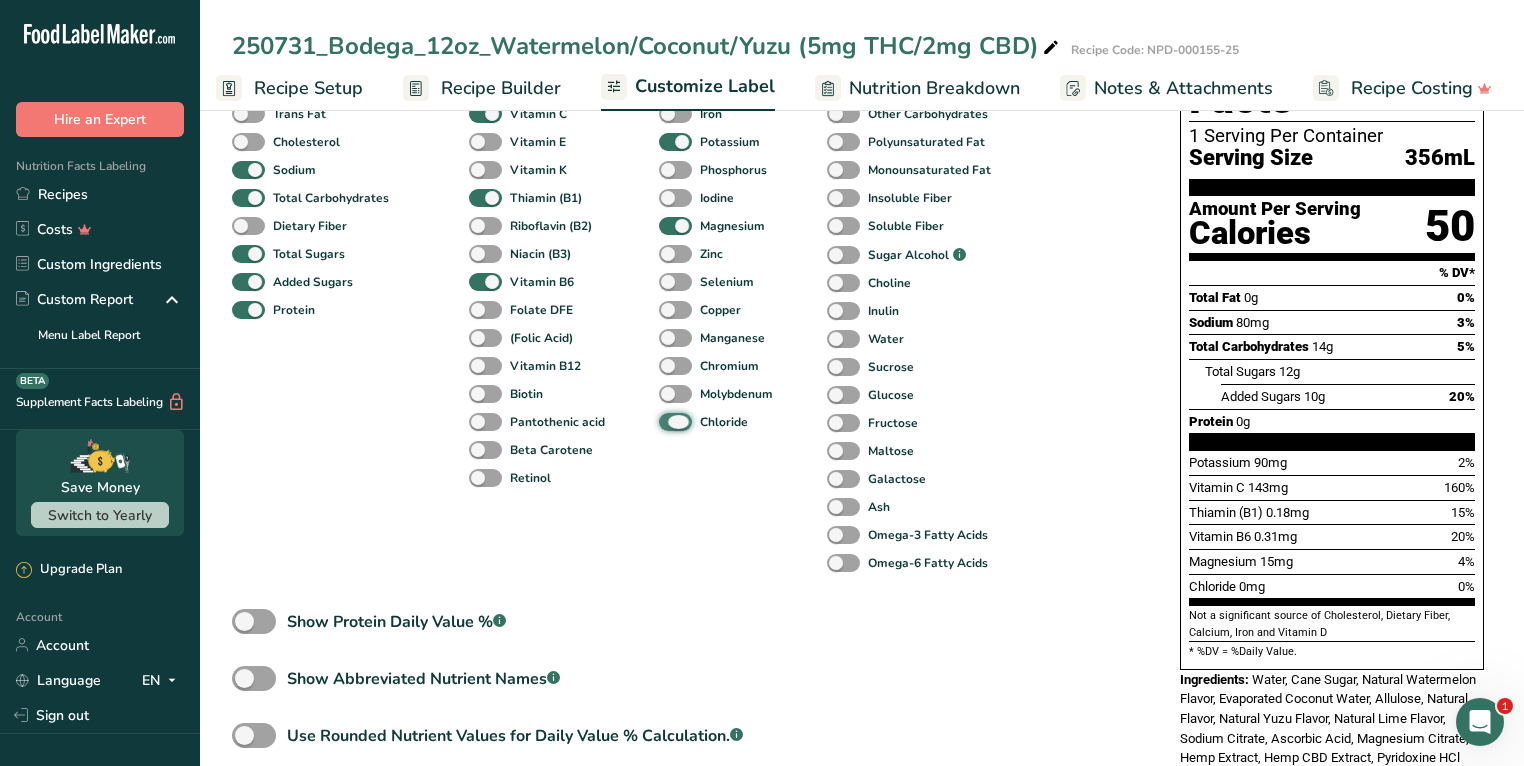 click on "Chloride" at bounding box center [665, 421] 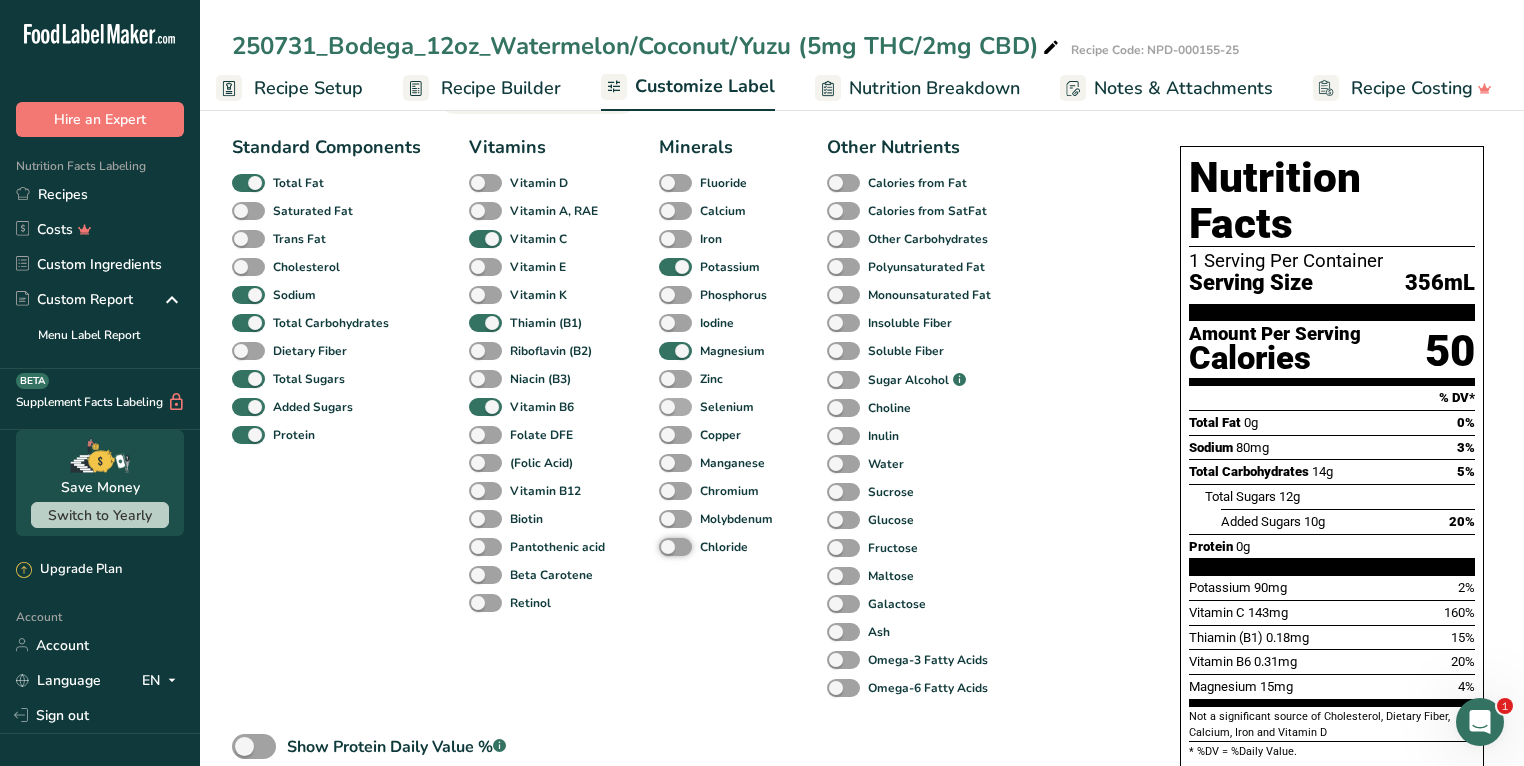 scroll, scrollTop: 0, scrollLeft: 0, axis: both 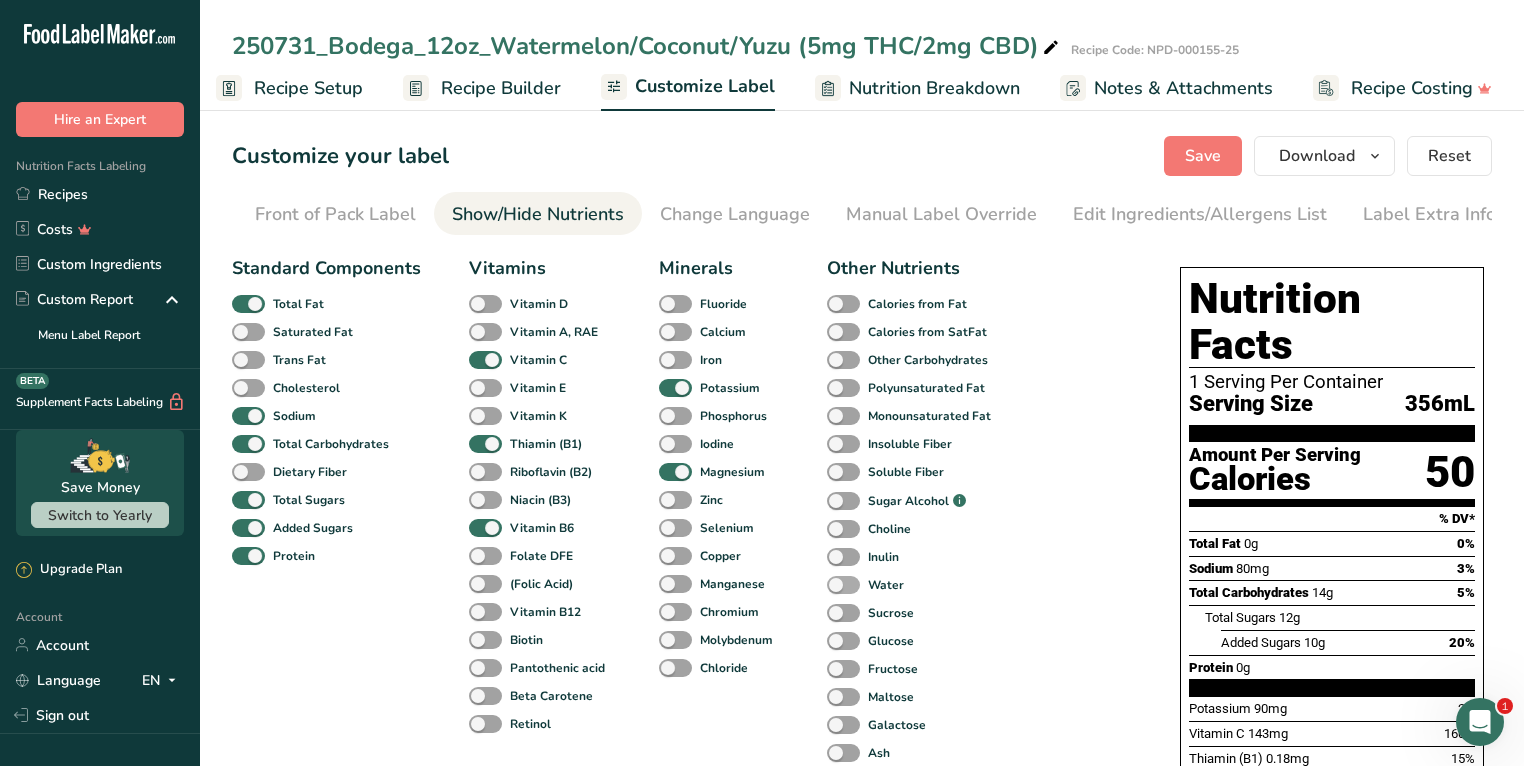 click at bounding box center (843, 585) 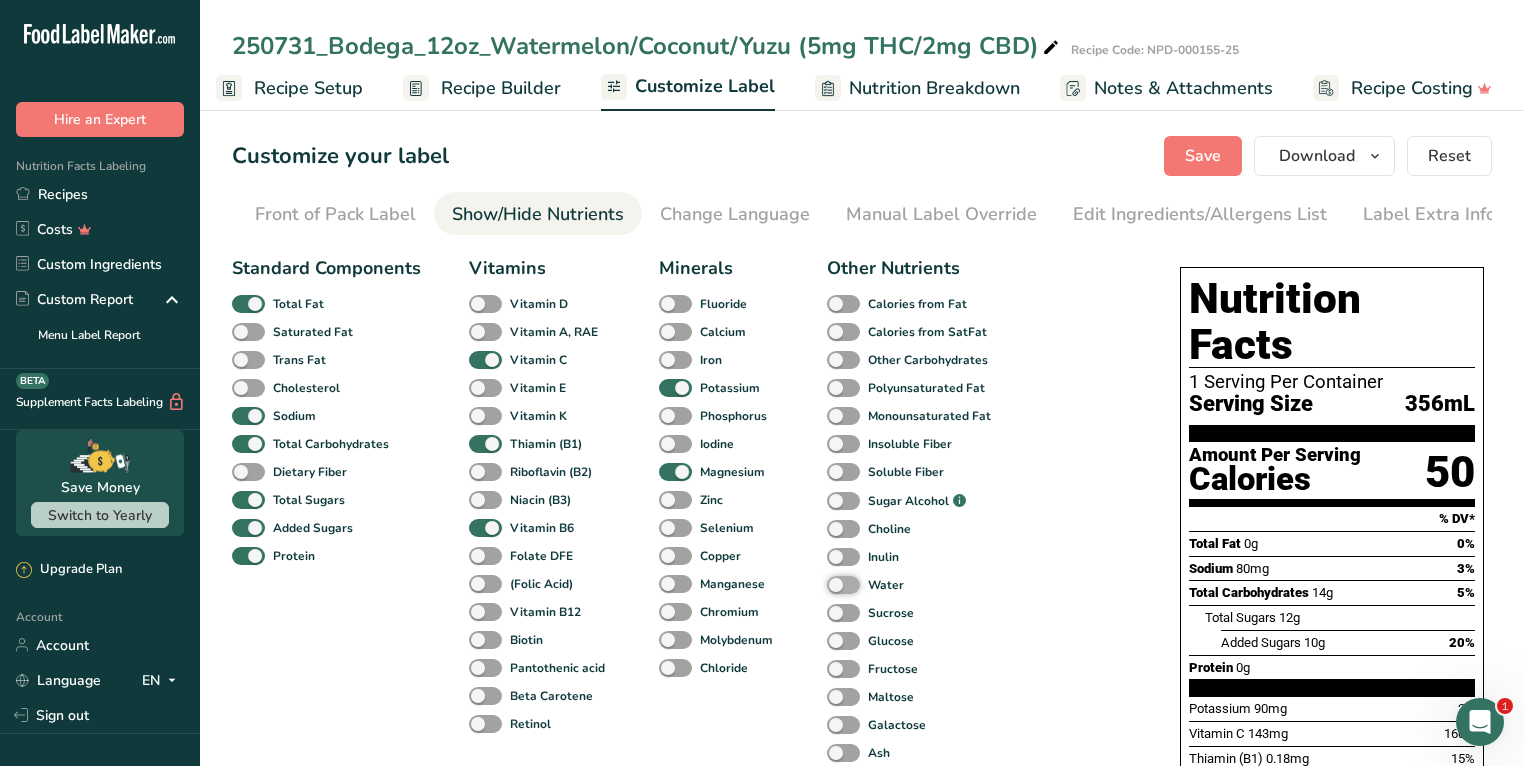click on "Water" at bounding box center [833, 584] 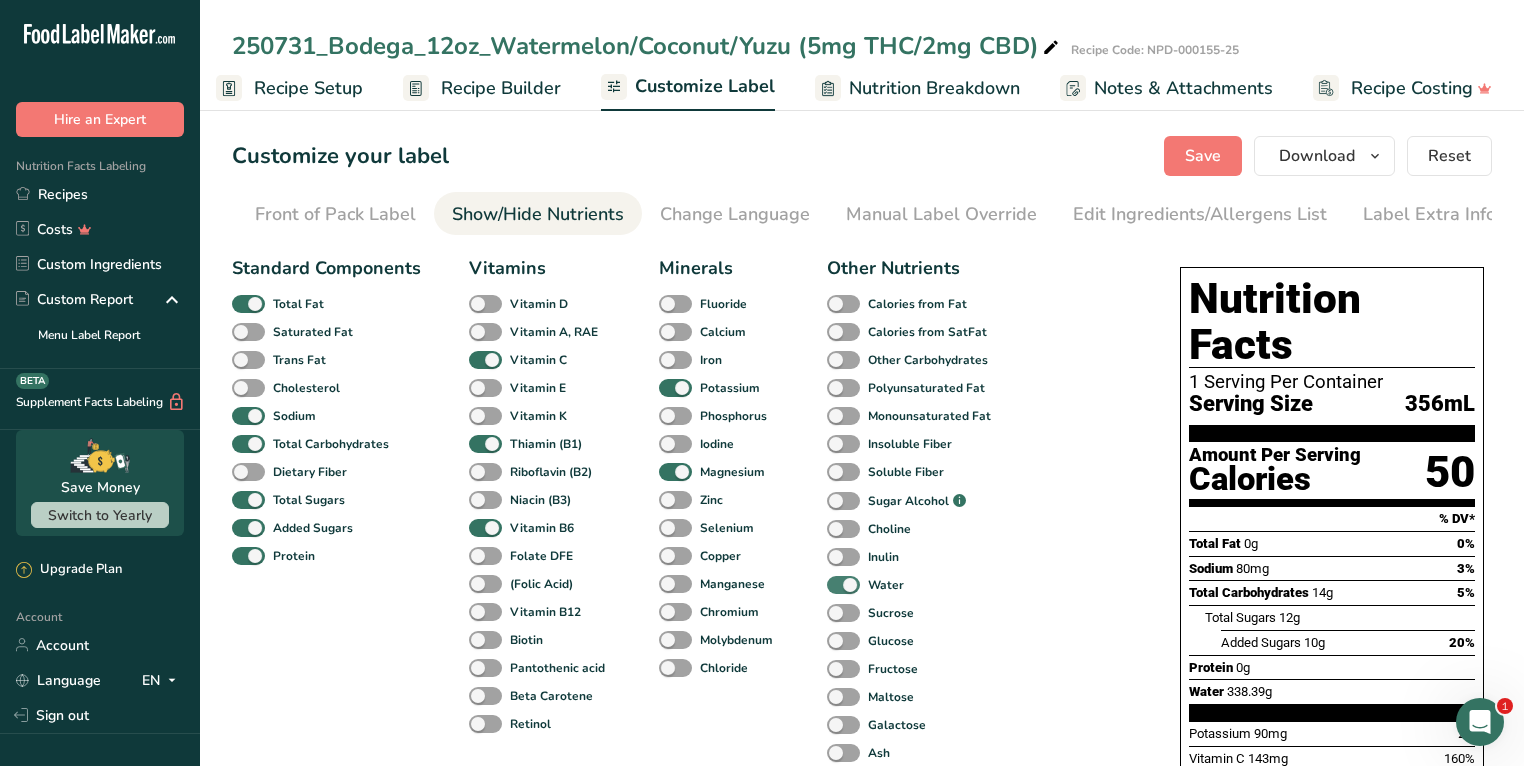 click at bounding box center (843, 585) 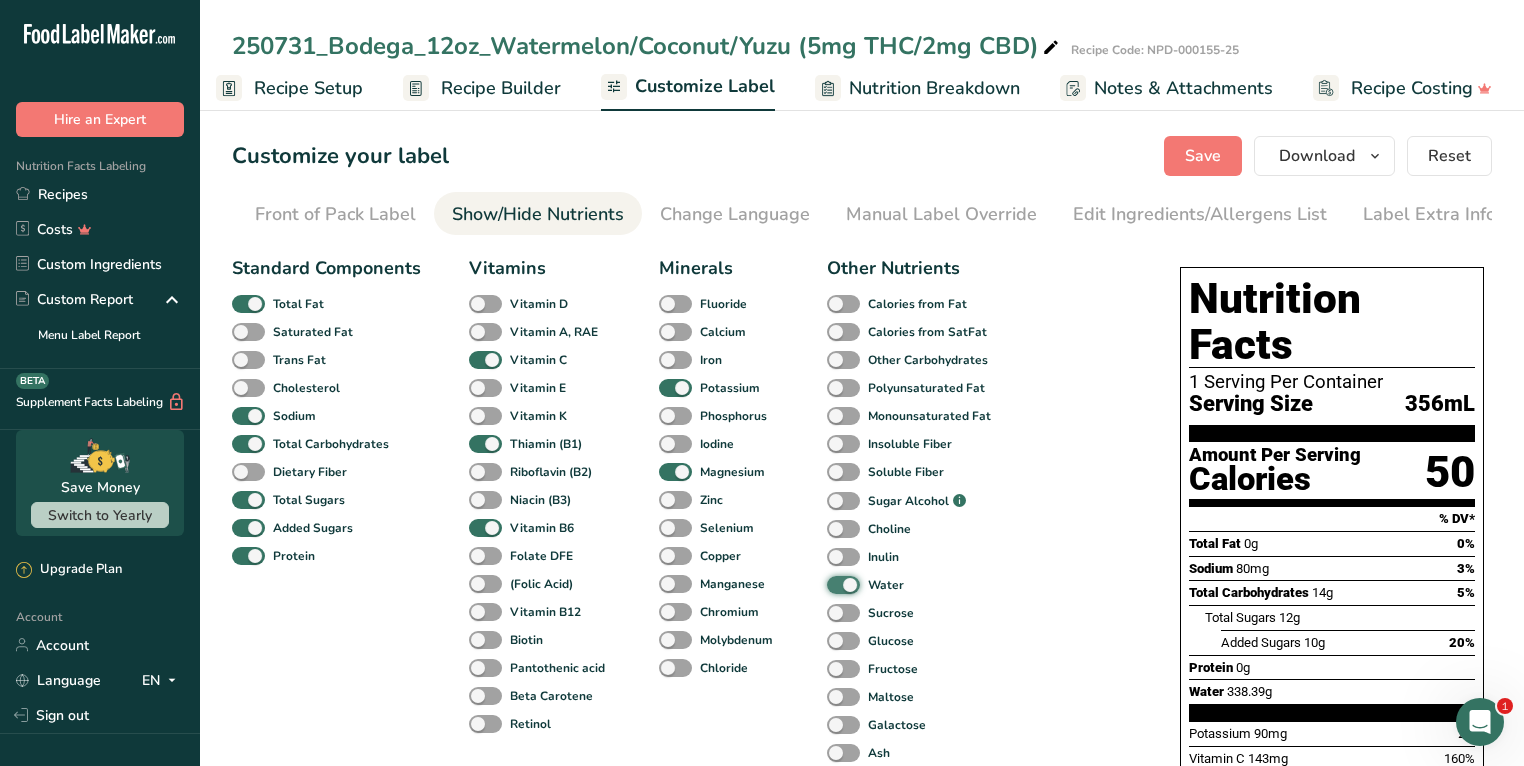 click on "Water" at bounding box center (833, 584) 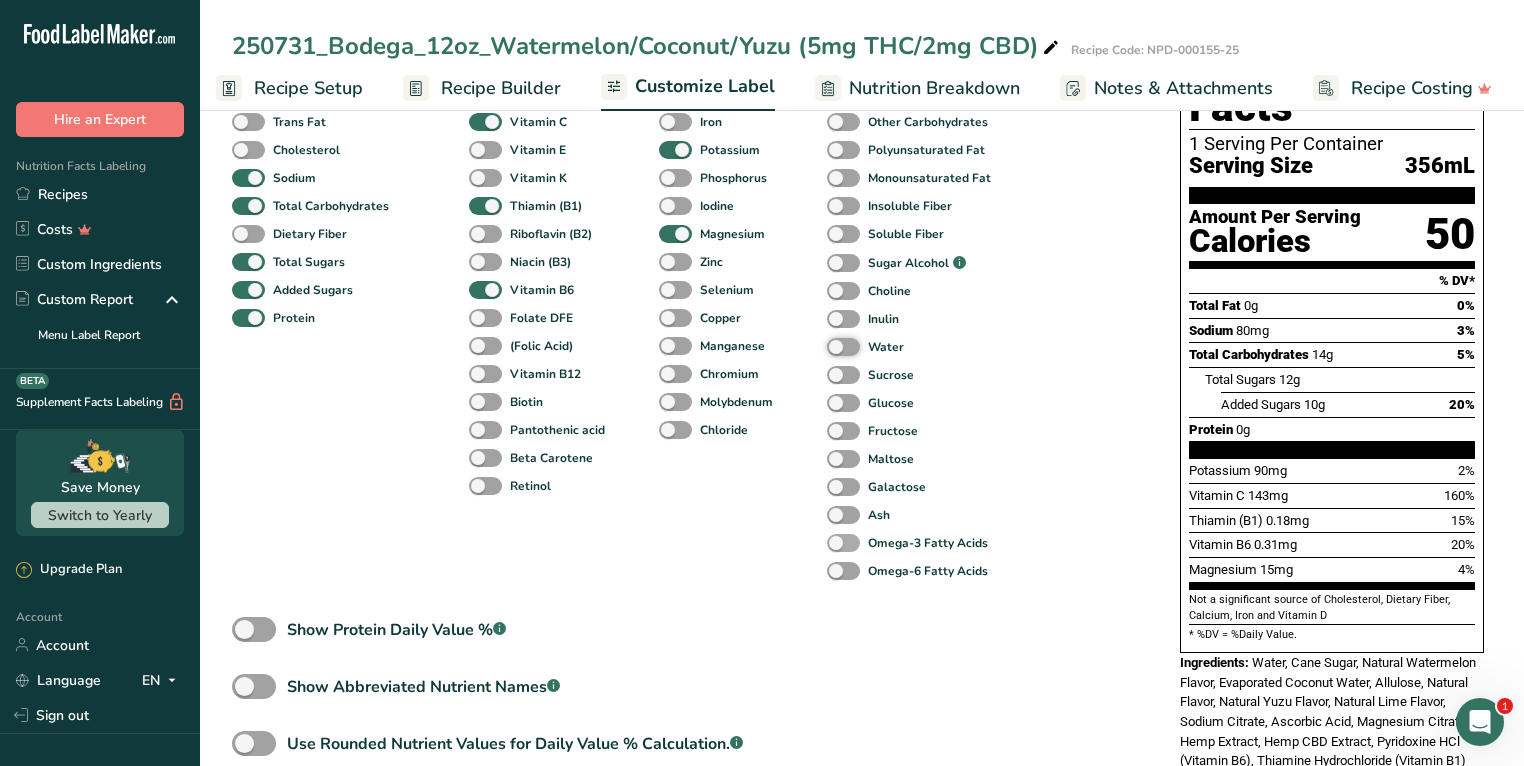 scroll, scrollTop: 239, scrollLeft: 0, axis: vertical 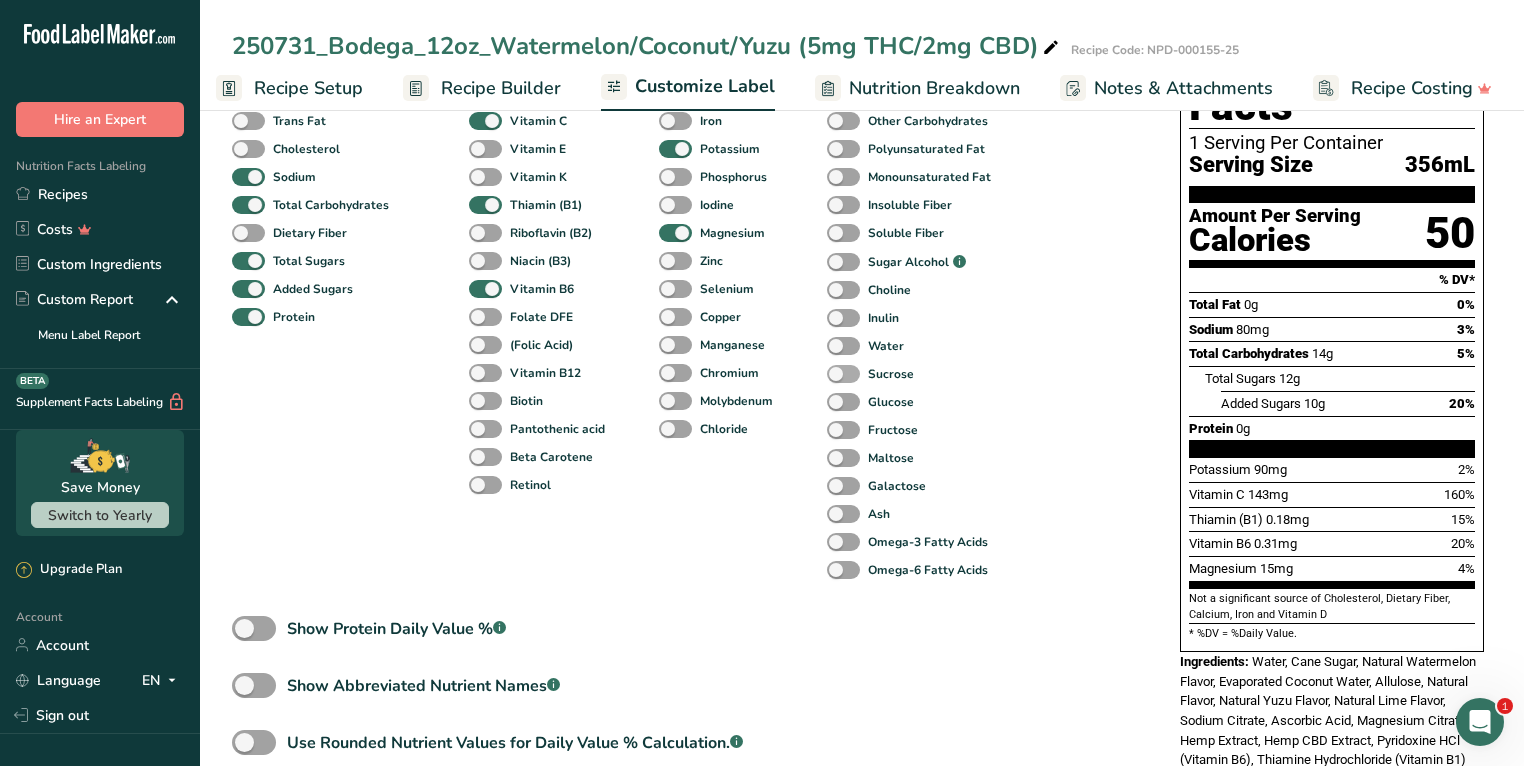 click at bounding box center [843, 374] 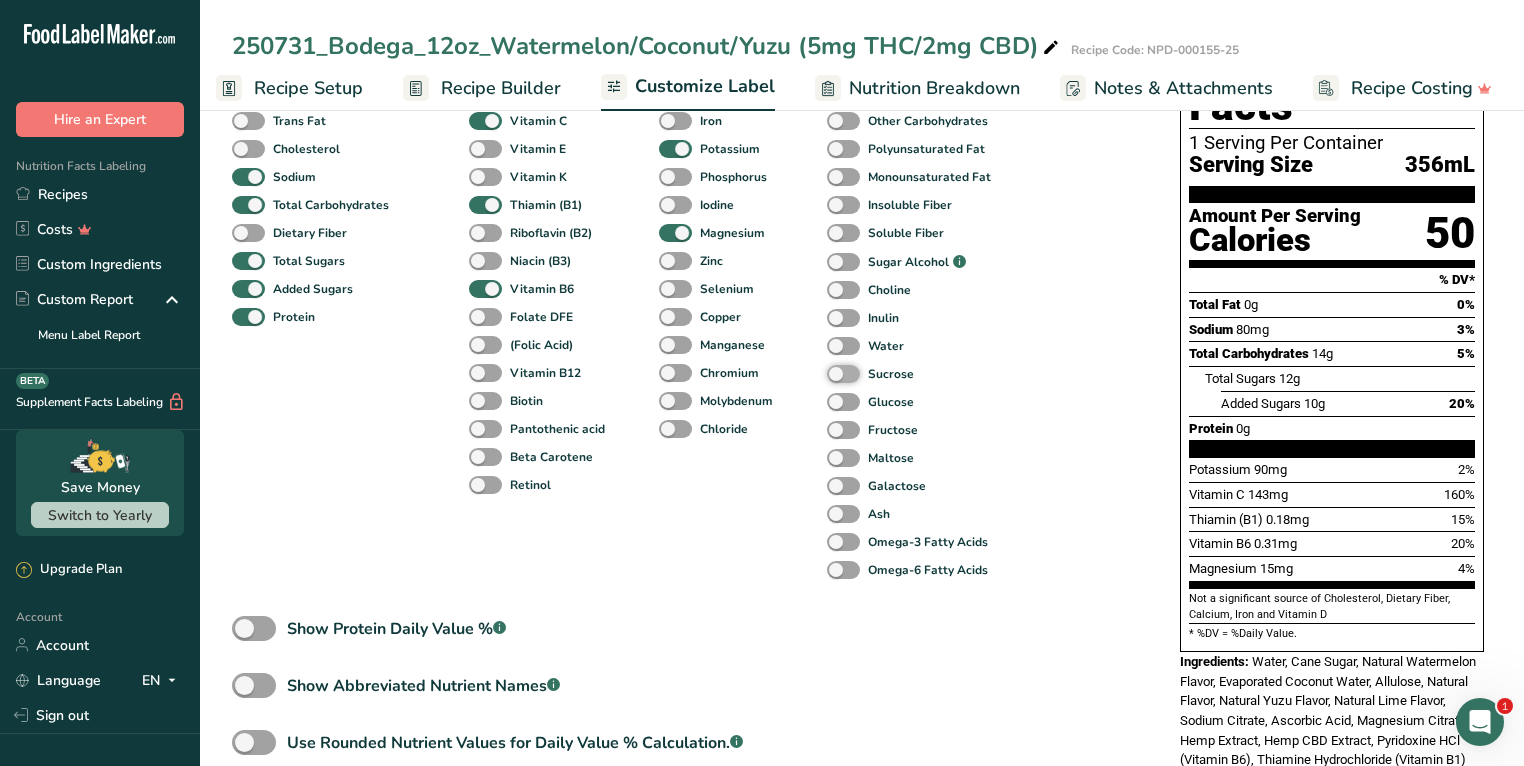 click on "Sucrose" at bounding box center (833, 373) 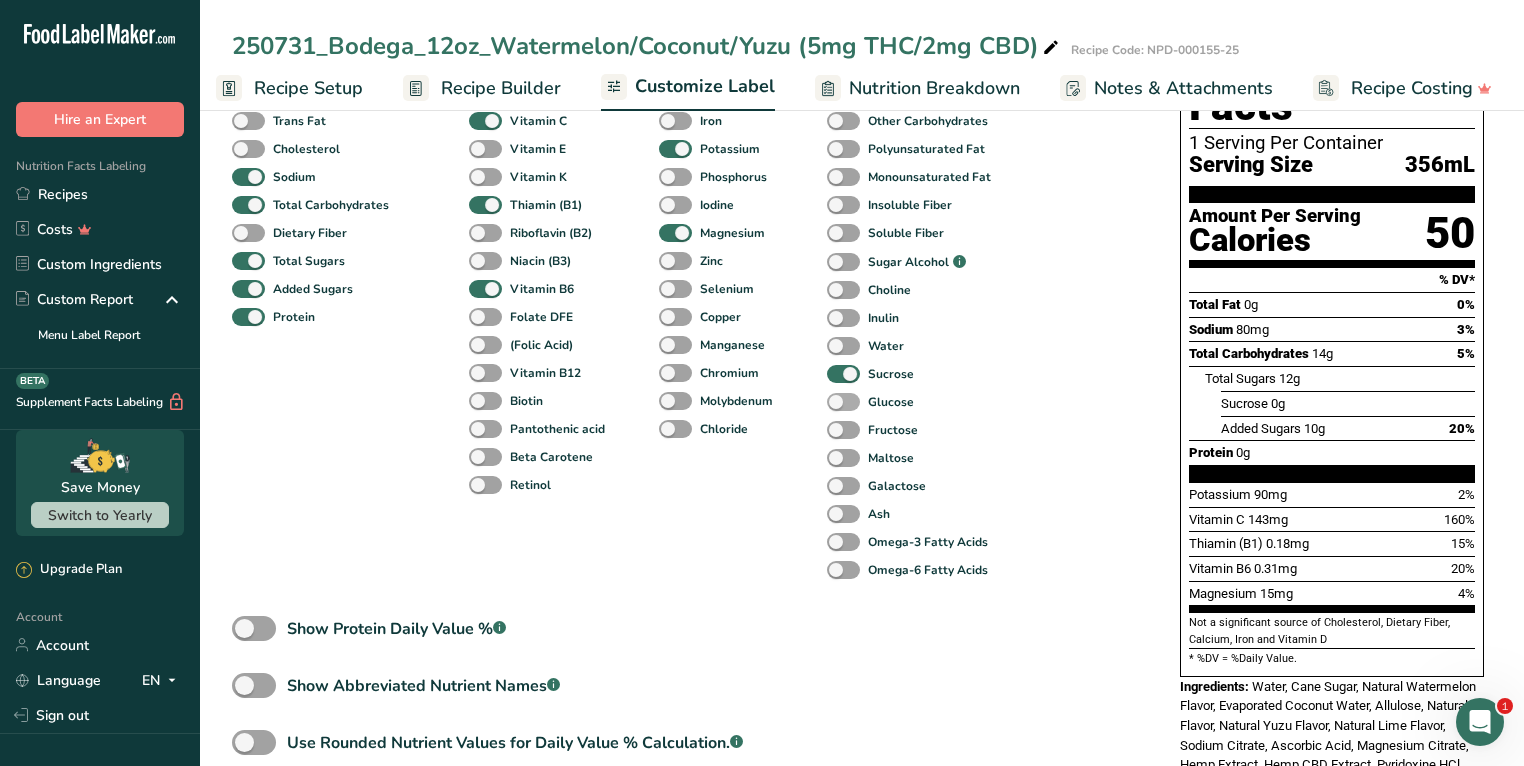 click at bounding box center (843, 402) 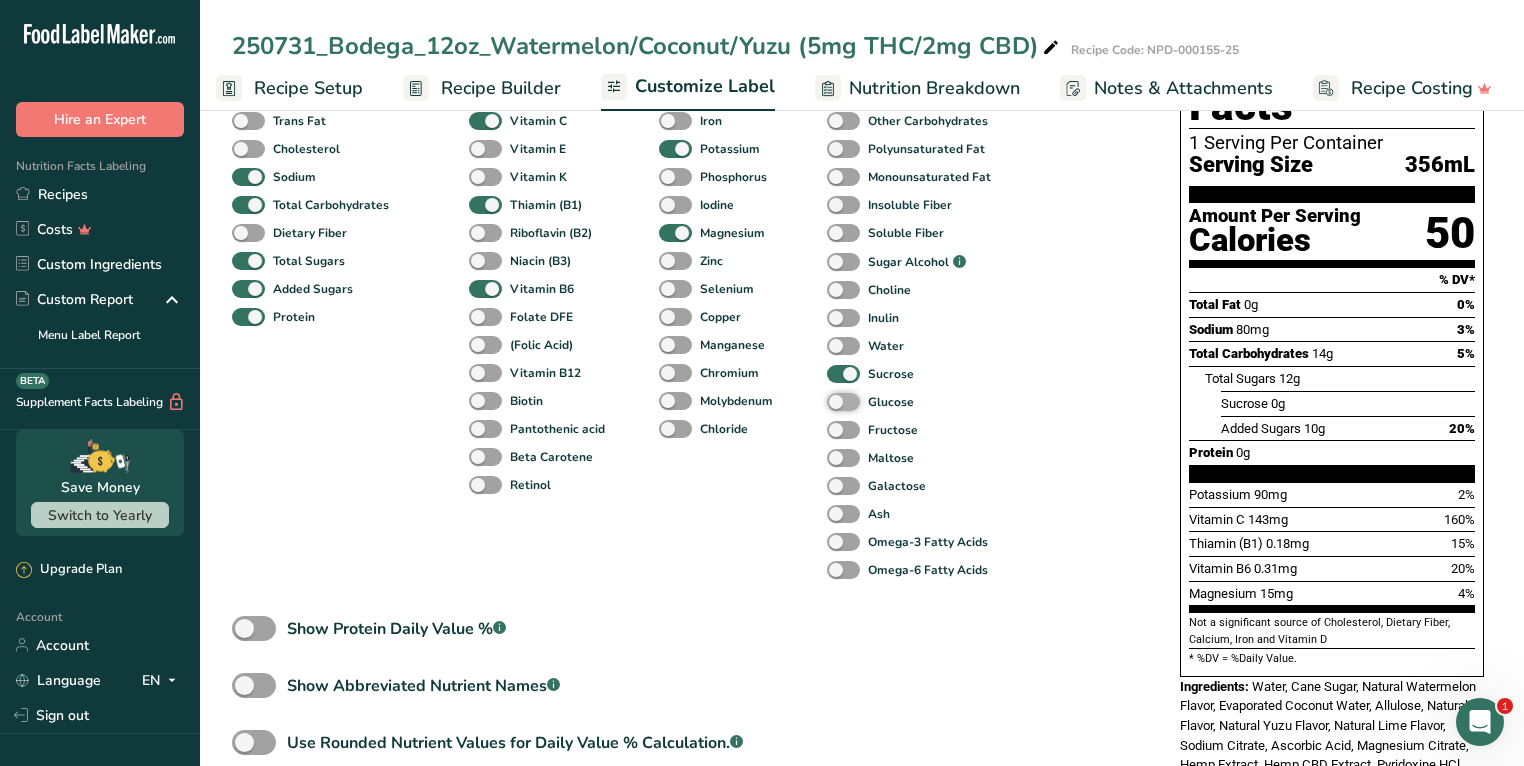 click on "Glucose" at bounding box center (833, 401) 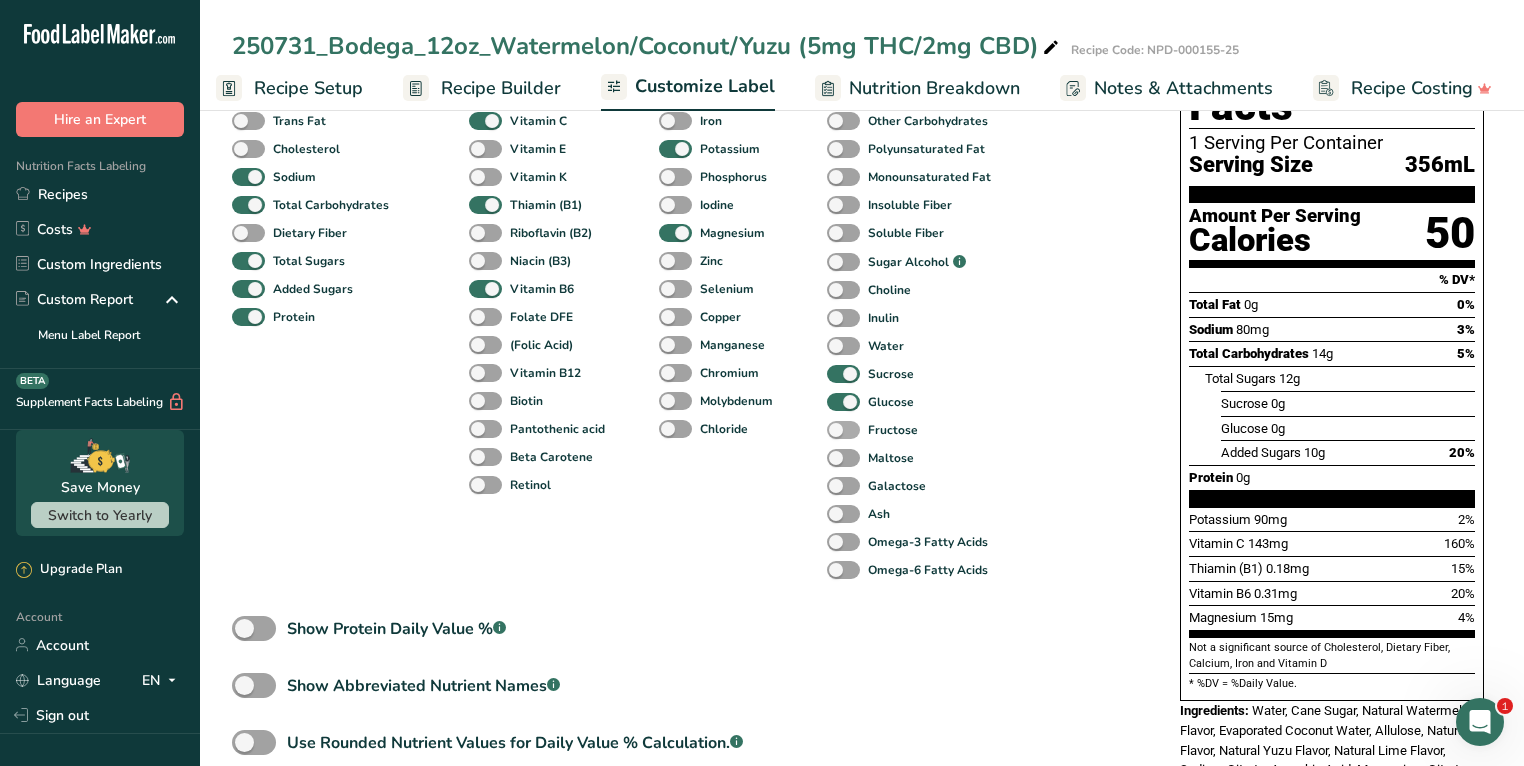 click at bounding box center [843, 430] 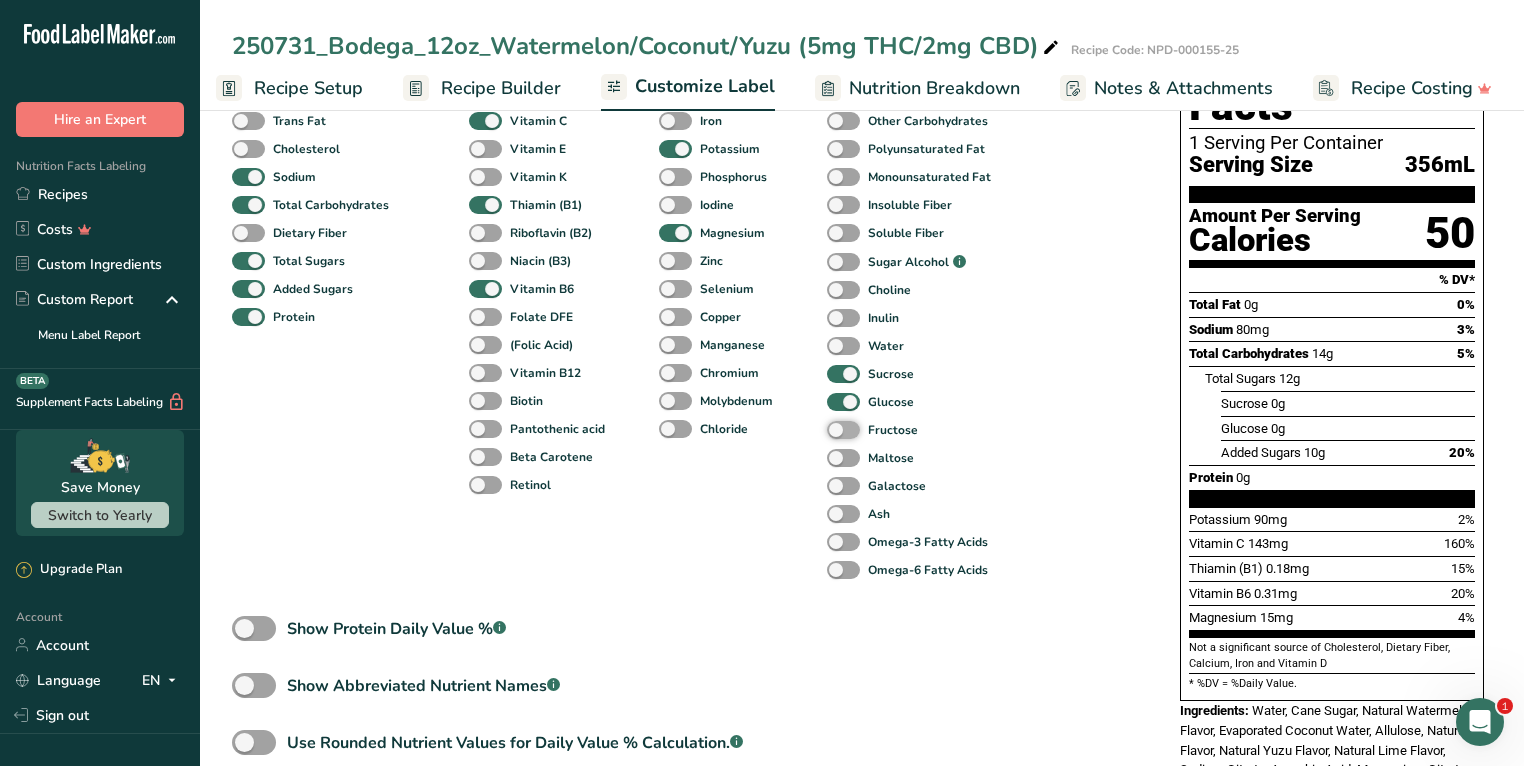 click on "Fructose" at bounding box center [833, 429] 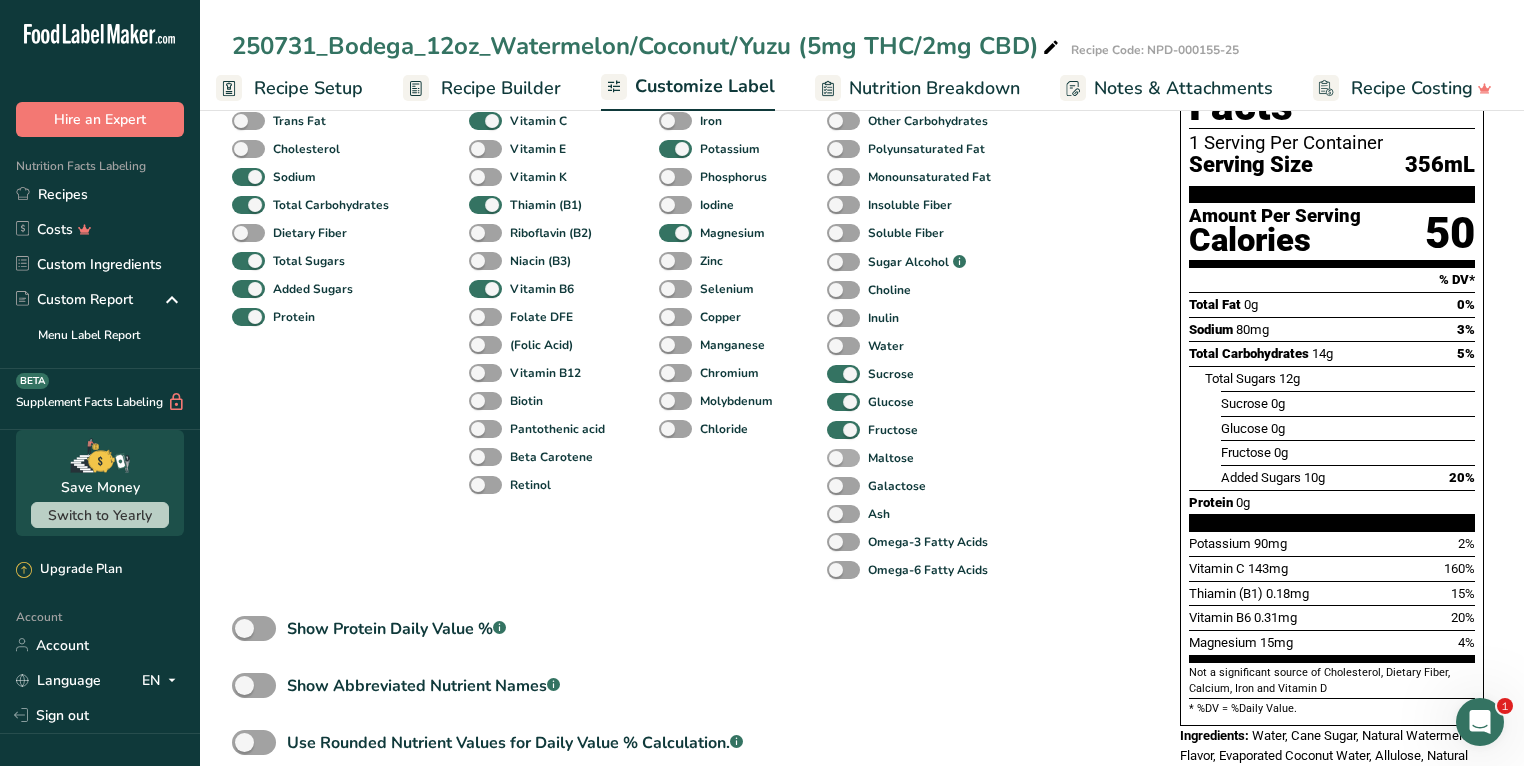 click at bounding box center [843, 458] 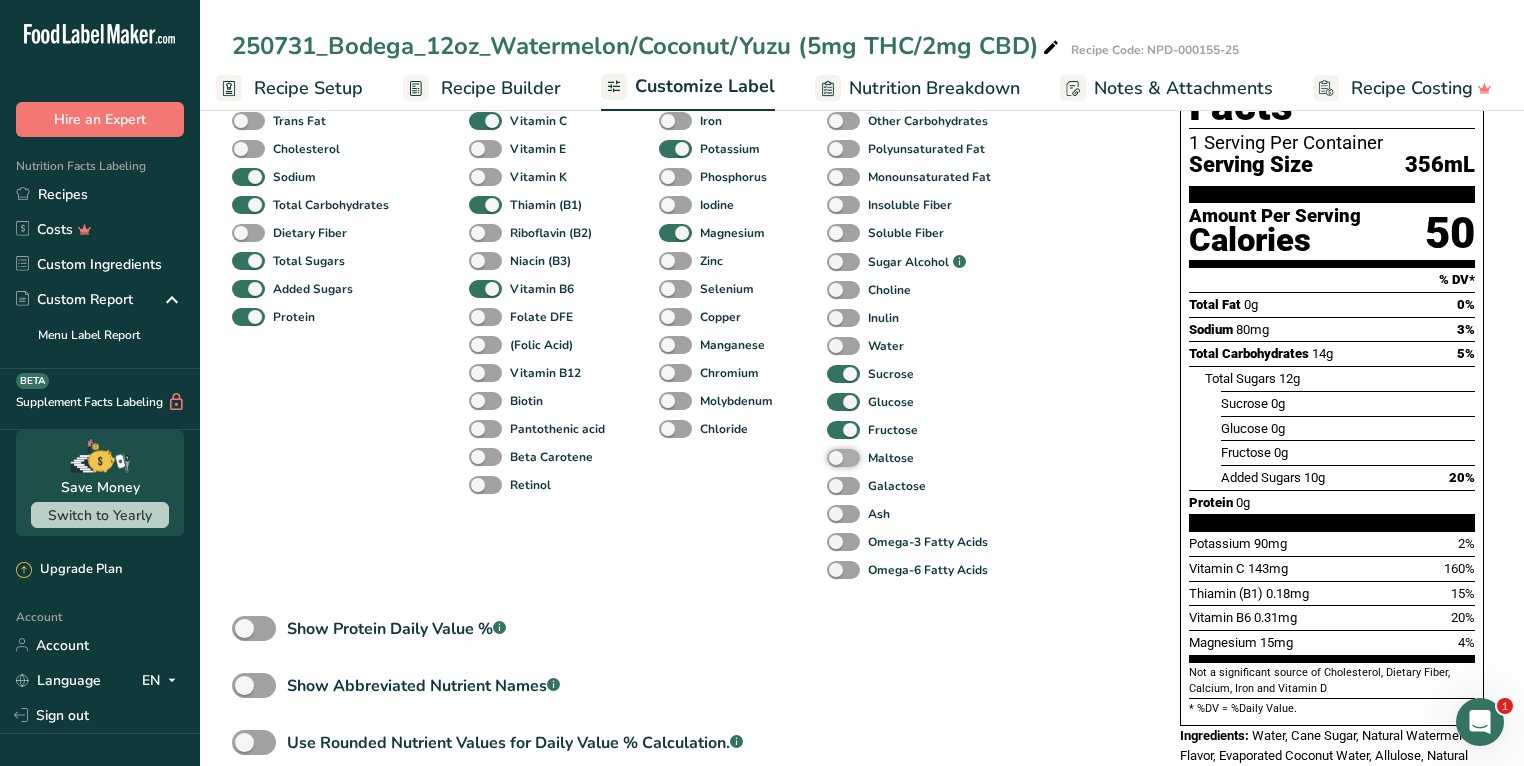 click on "Maltose" at bounding box center [833, 457] 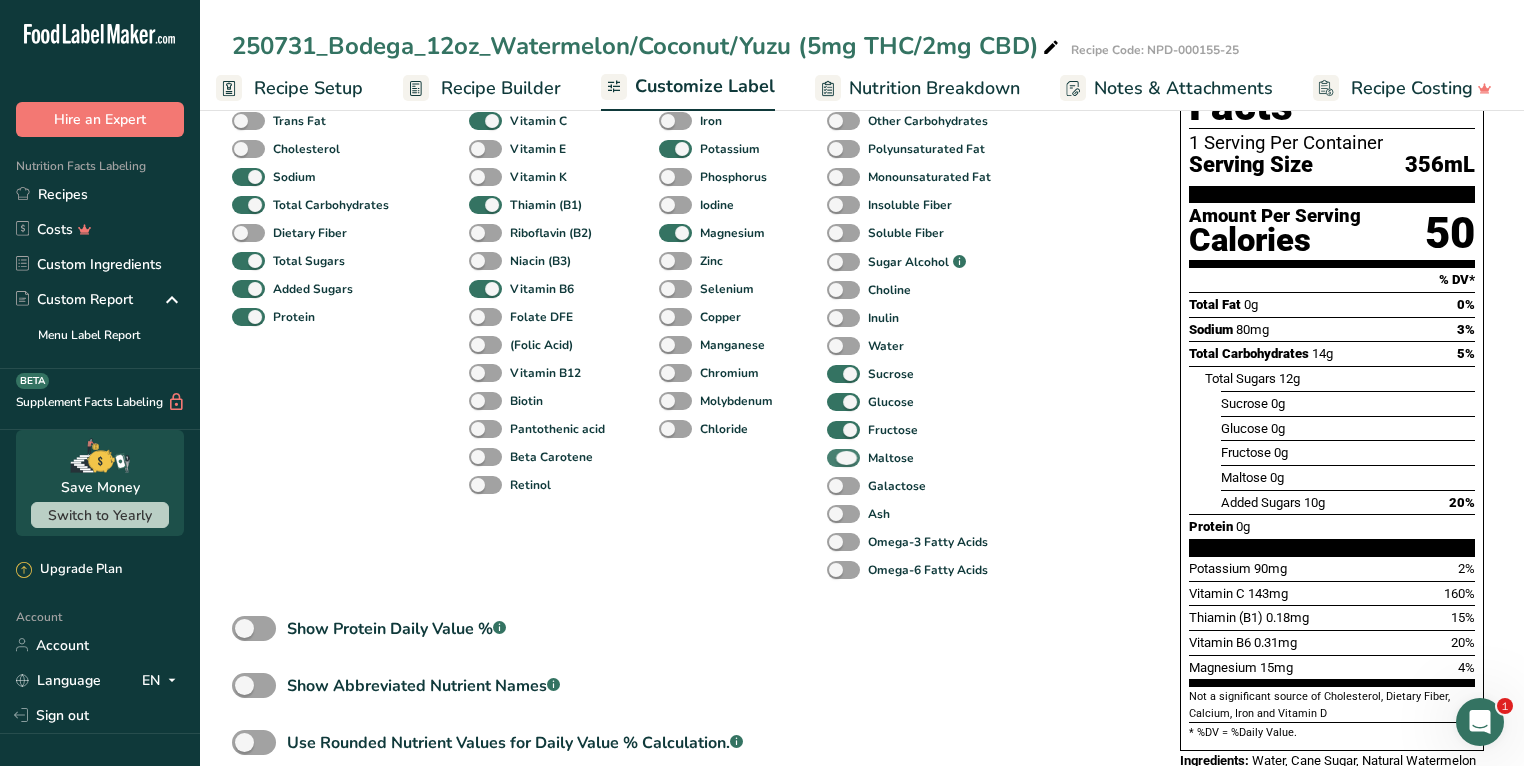 click at bounding box center [843, 458] 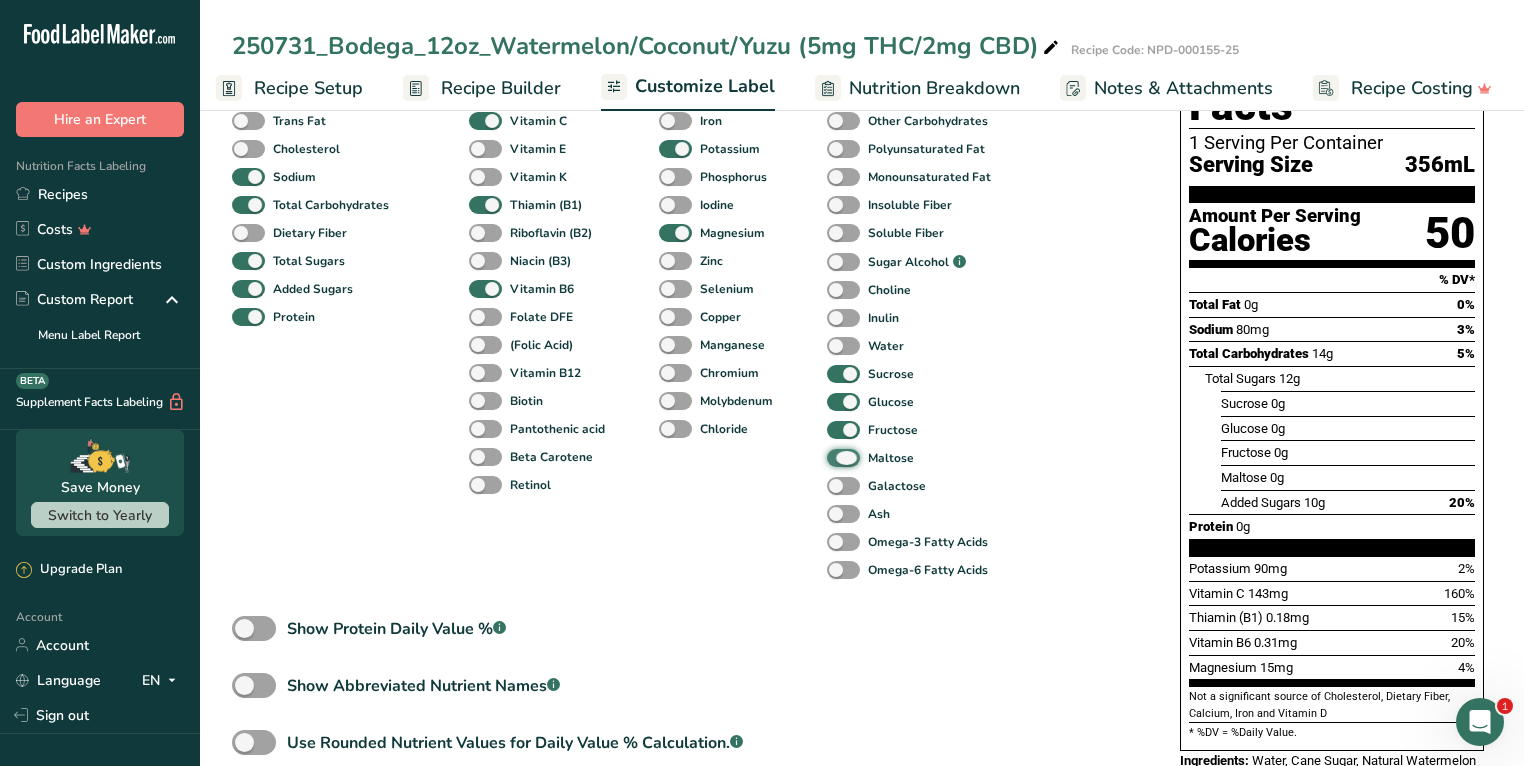 click on "Maltose" at bounding box center (833, 457) 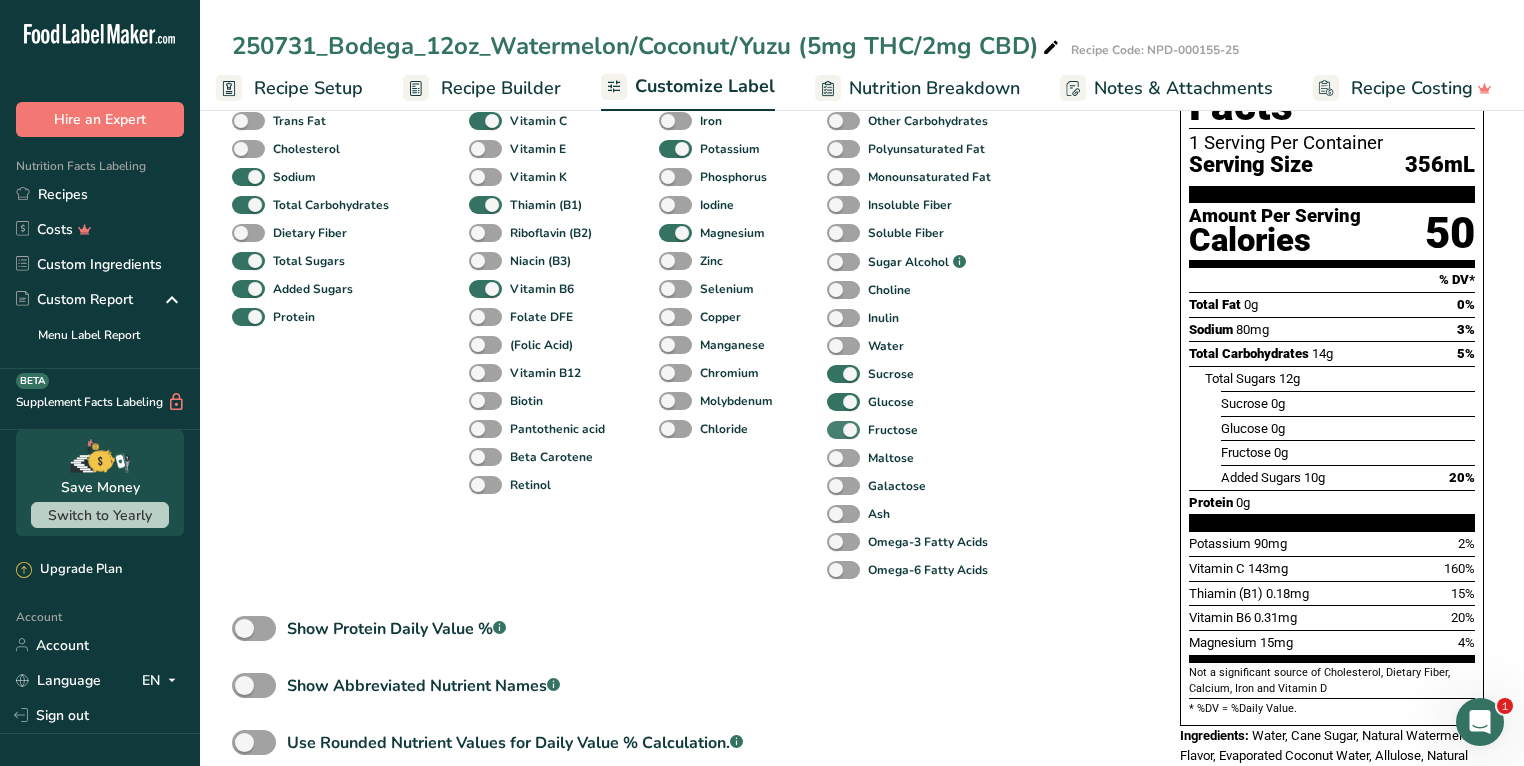 click at bounding box center (843, 430) 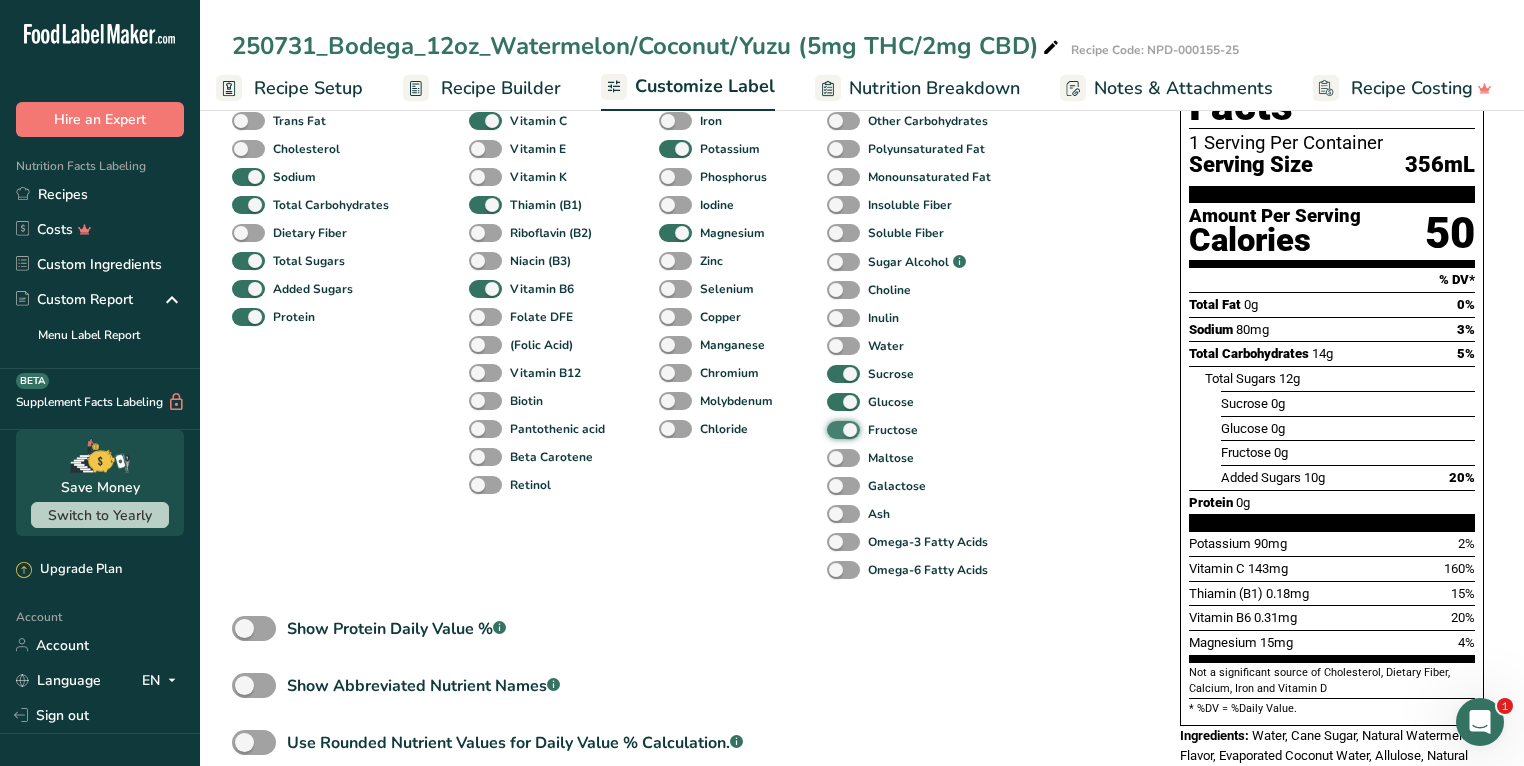 click on "Fructose" at bounding box center (833, 429) 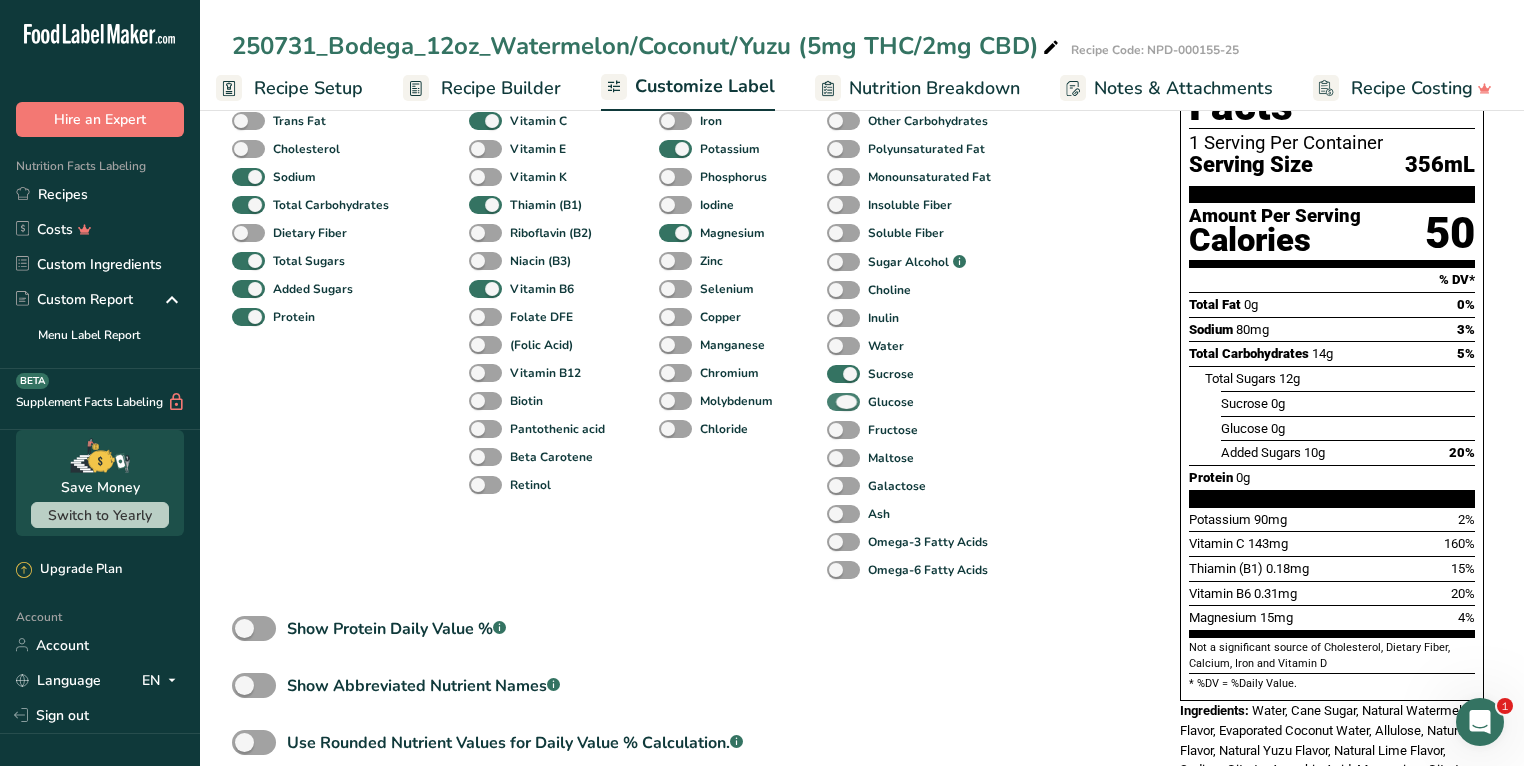 click at bounding box center (843, 402) 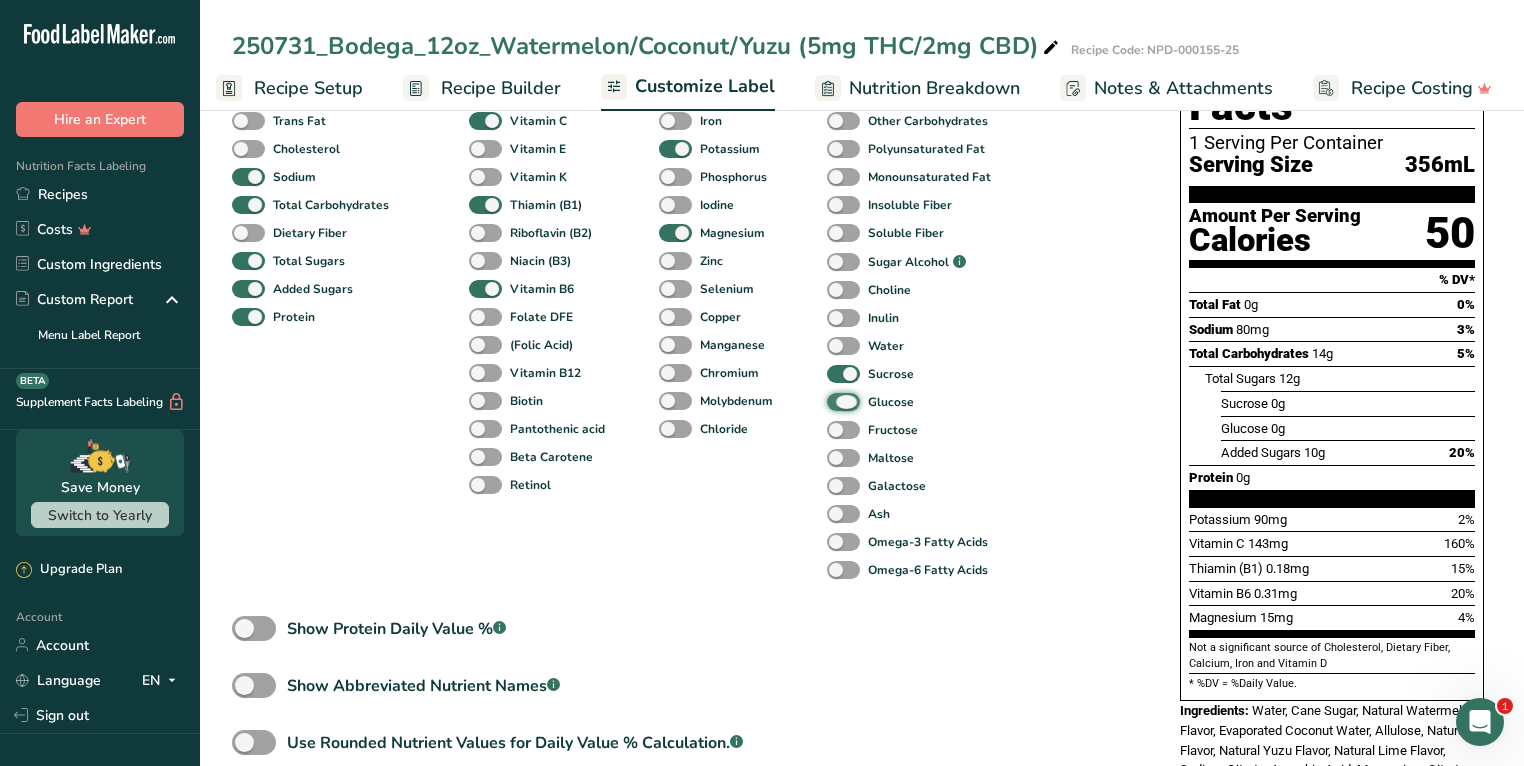 click on "Glucose" at bounding box center (833, 401) 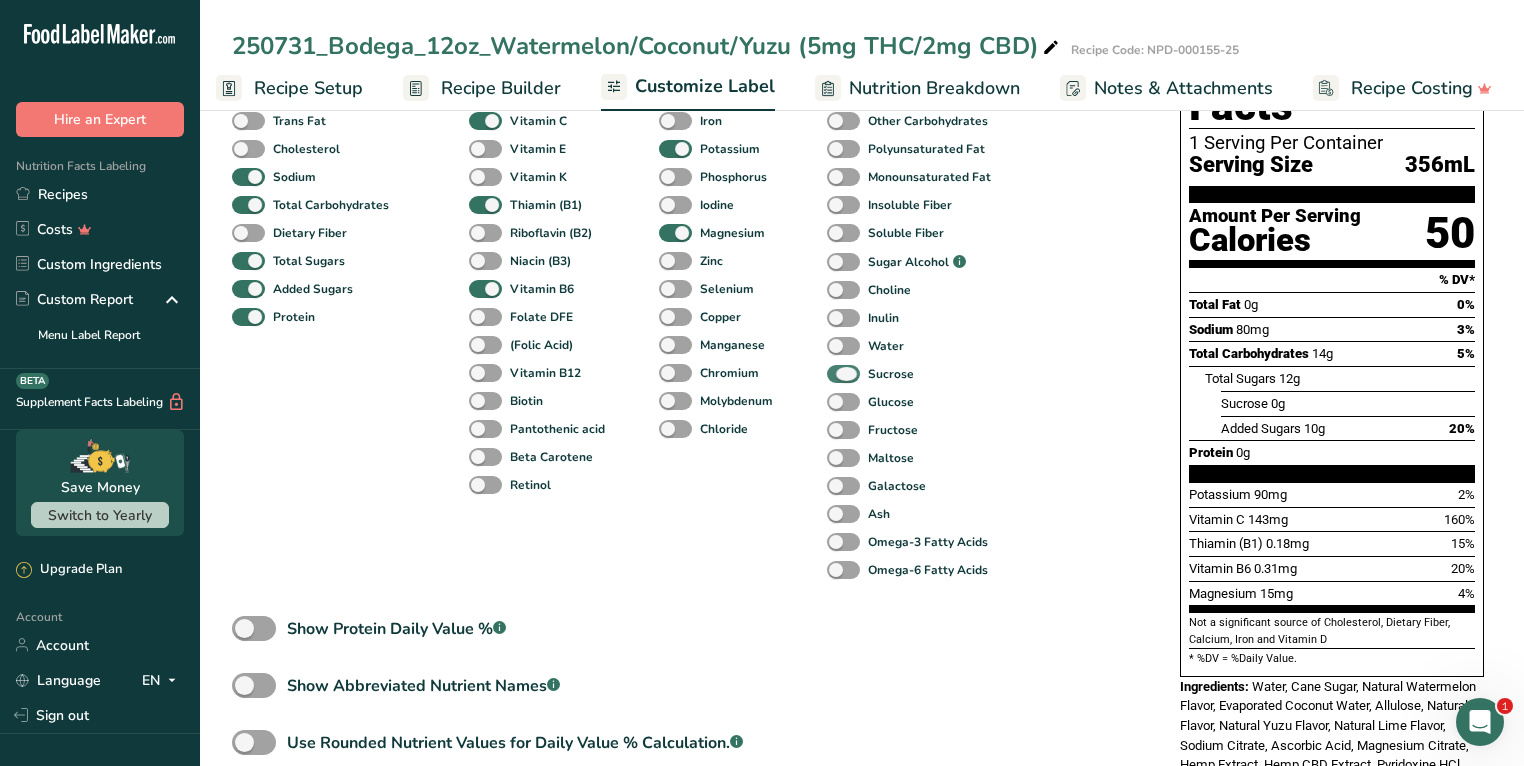 click at bounding box center [843, 374] 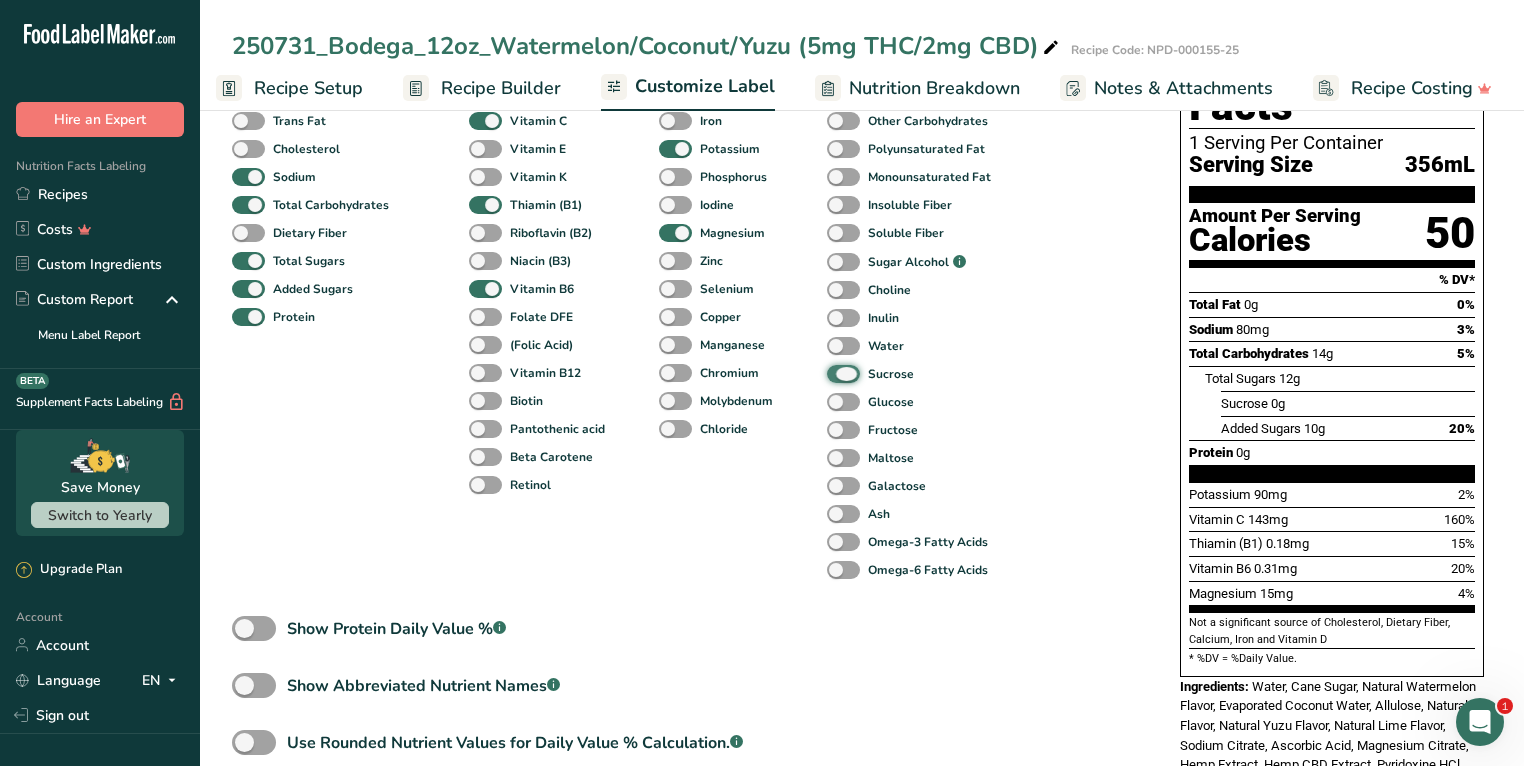 click on "Sucrose" at bounding box center (833, 373) 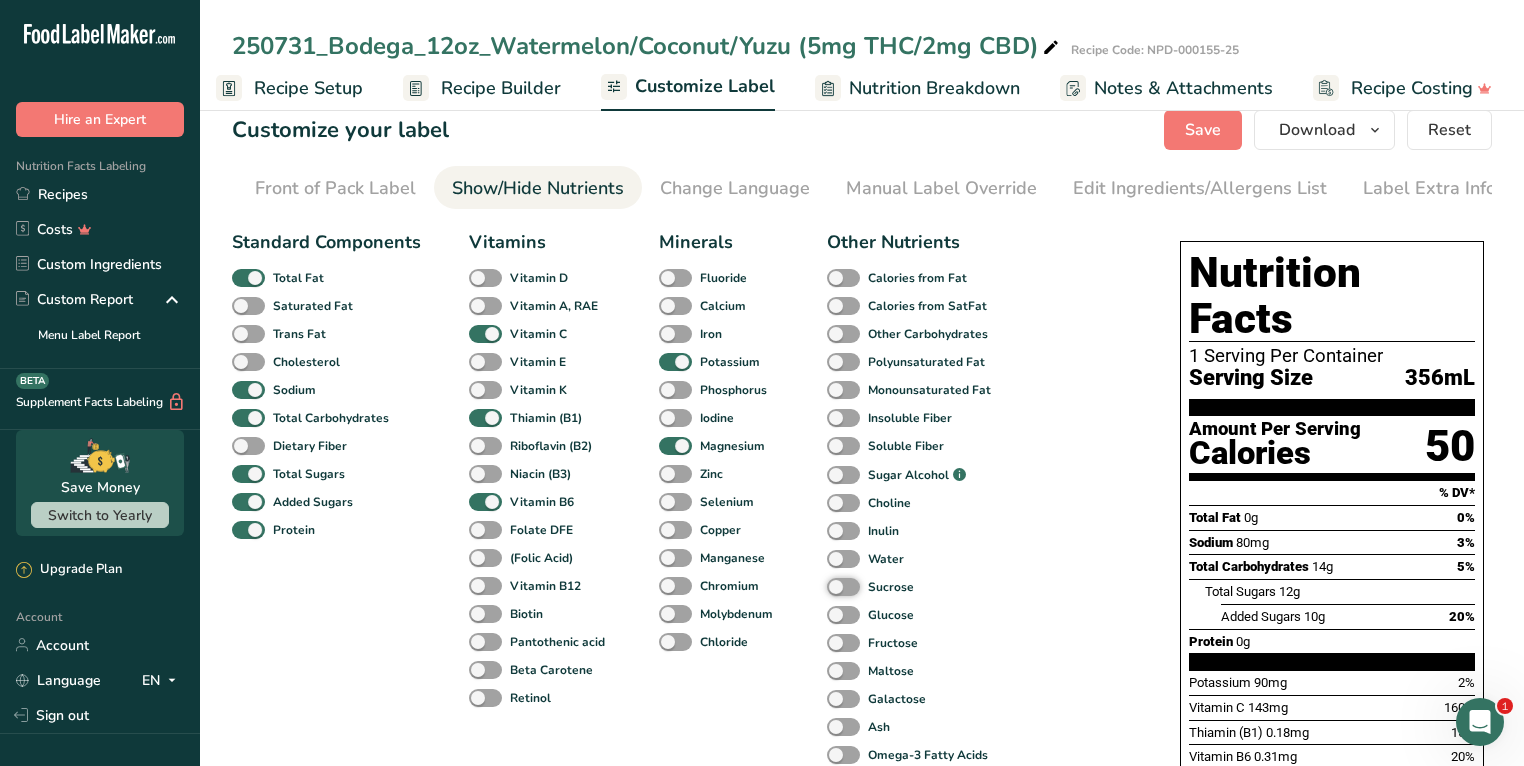 scroll, scrollTop: 0, scrollLeft: 0, axis: both 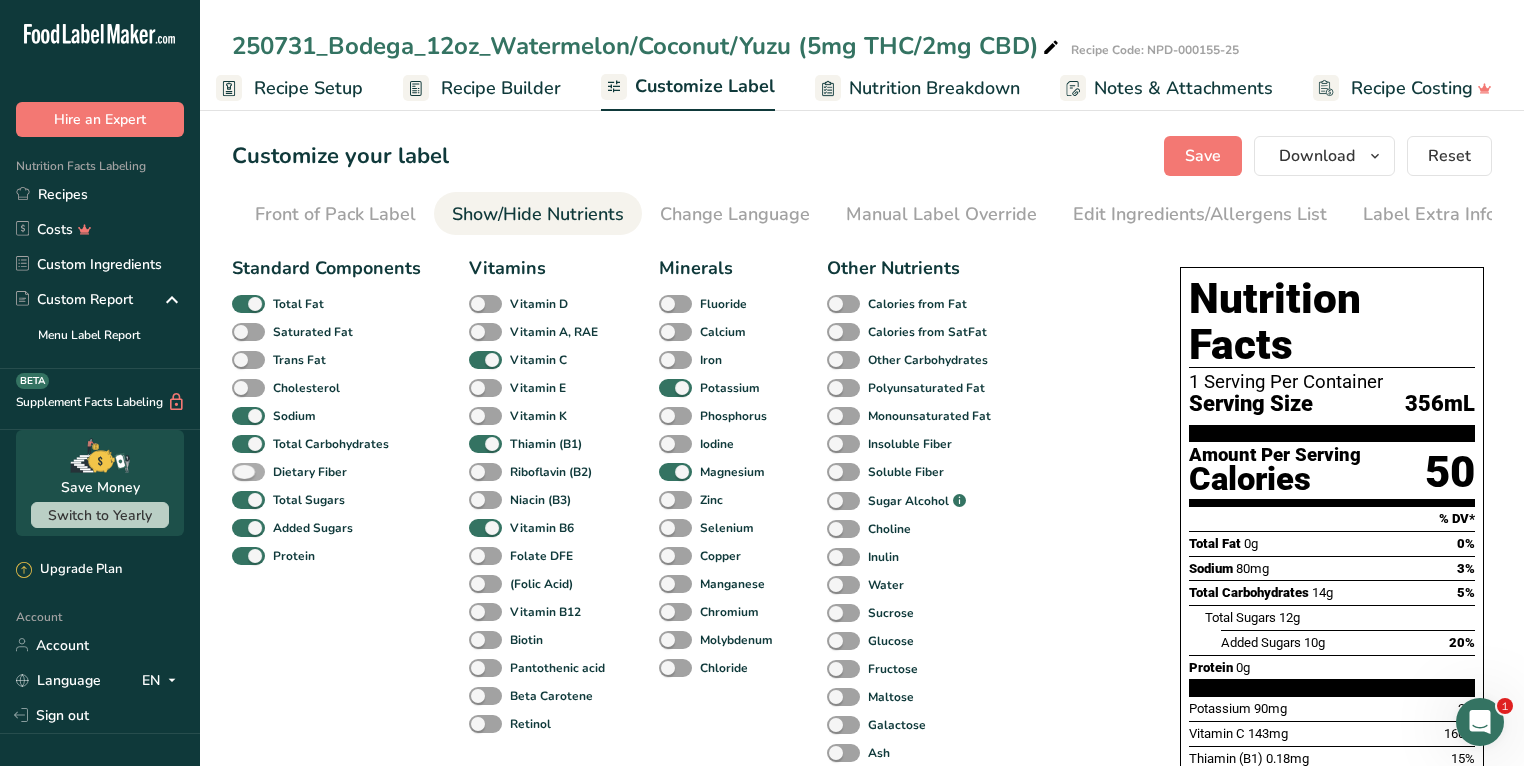 click on "Dietary Fiber" at bounding box center (310, 472) 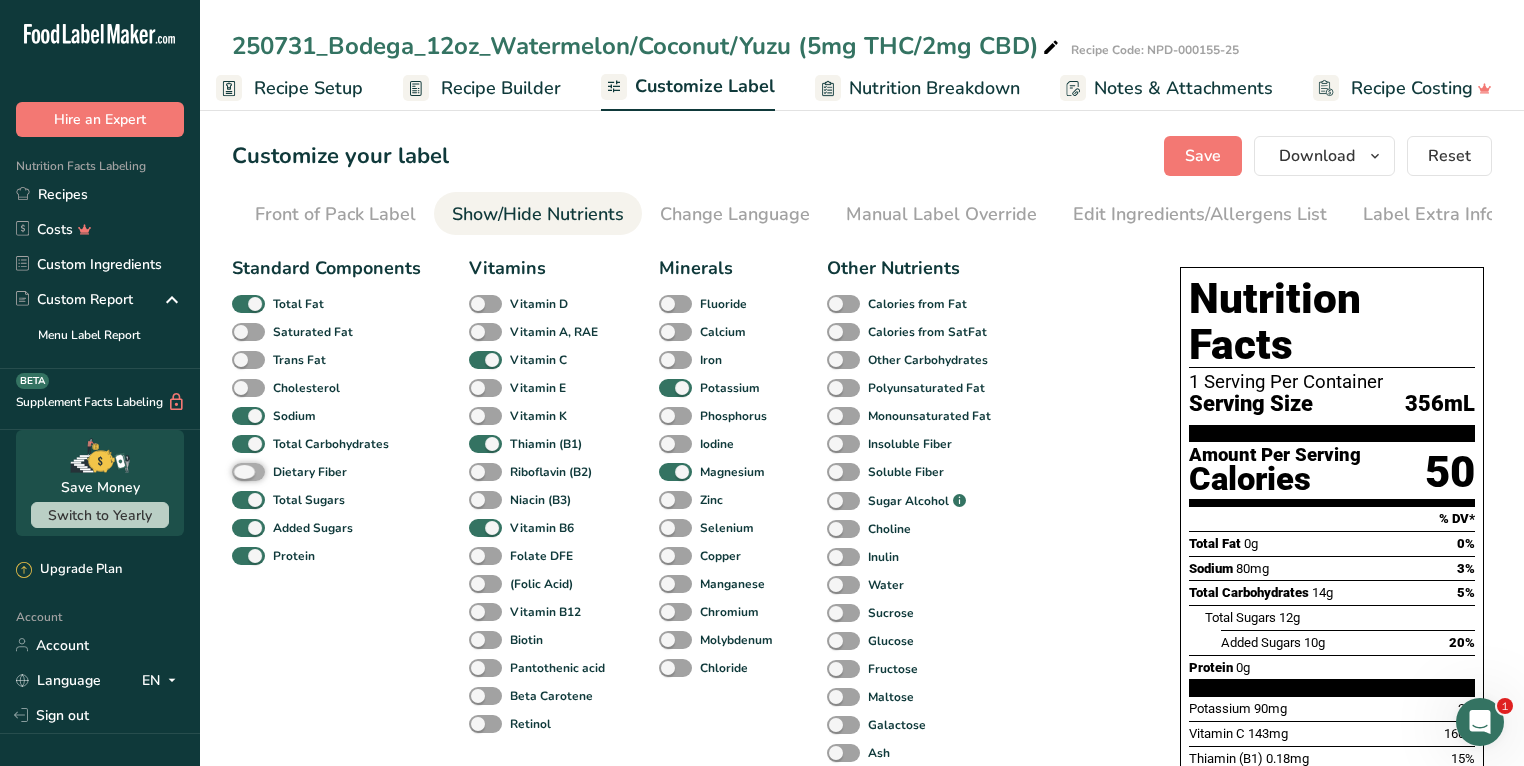 click on "Dietary Fiber" at bounding box center (238, 471) 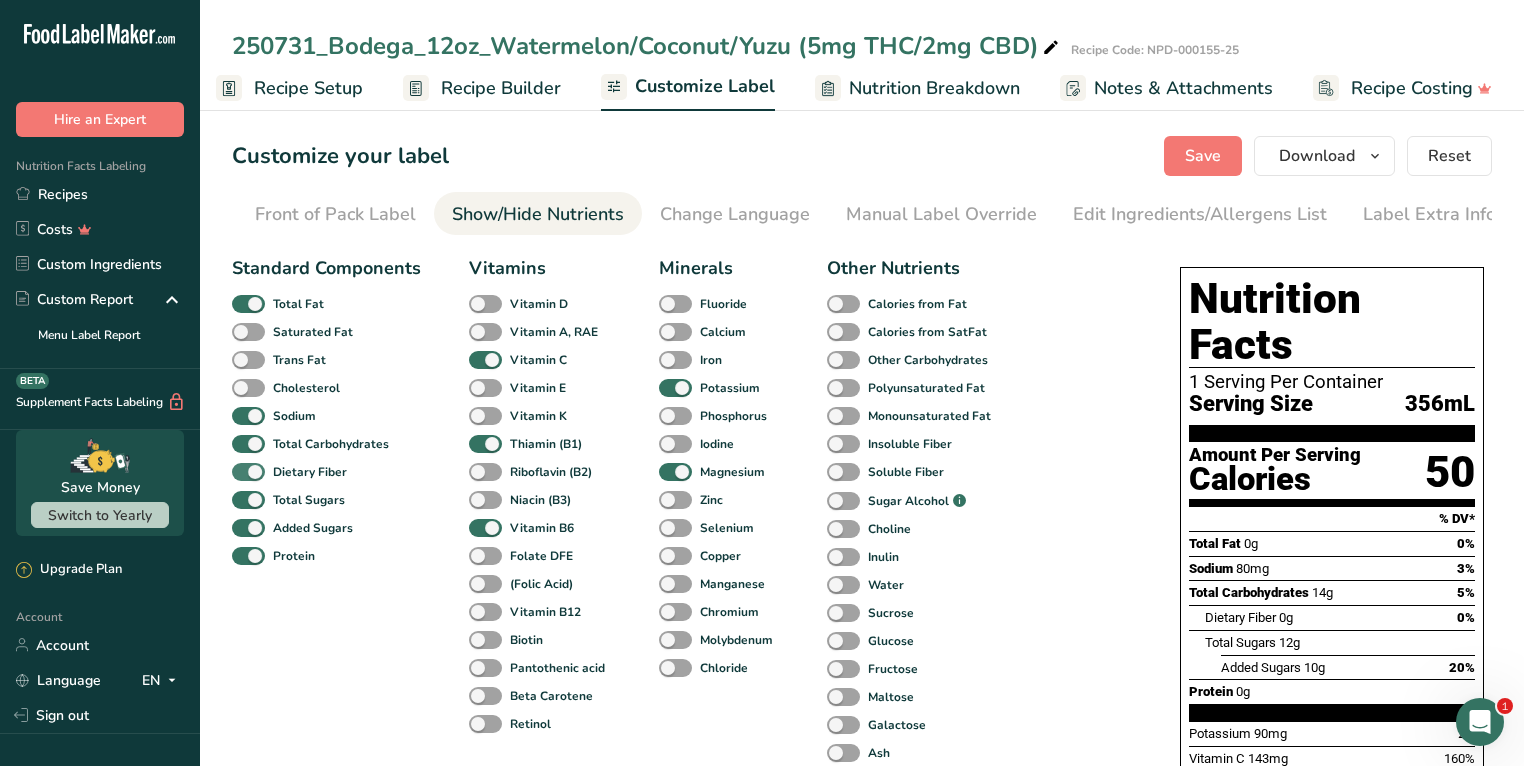 click on "Dietary Fiber" at bounding box center (310, 472) 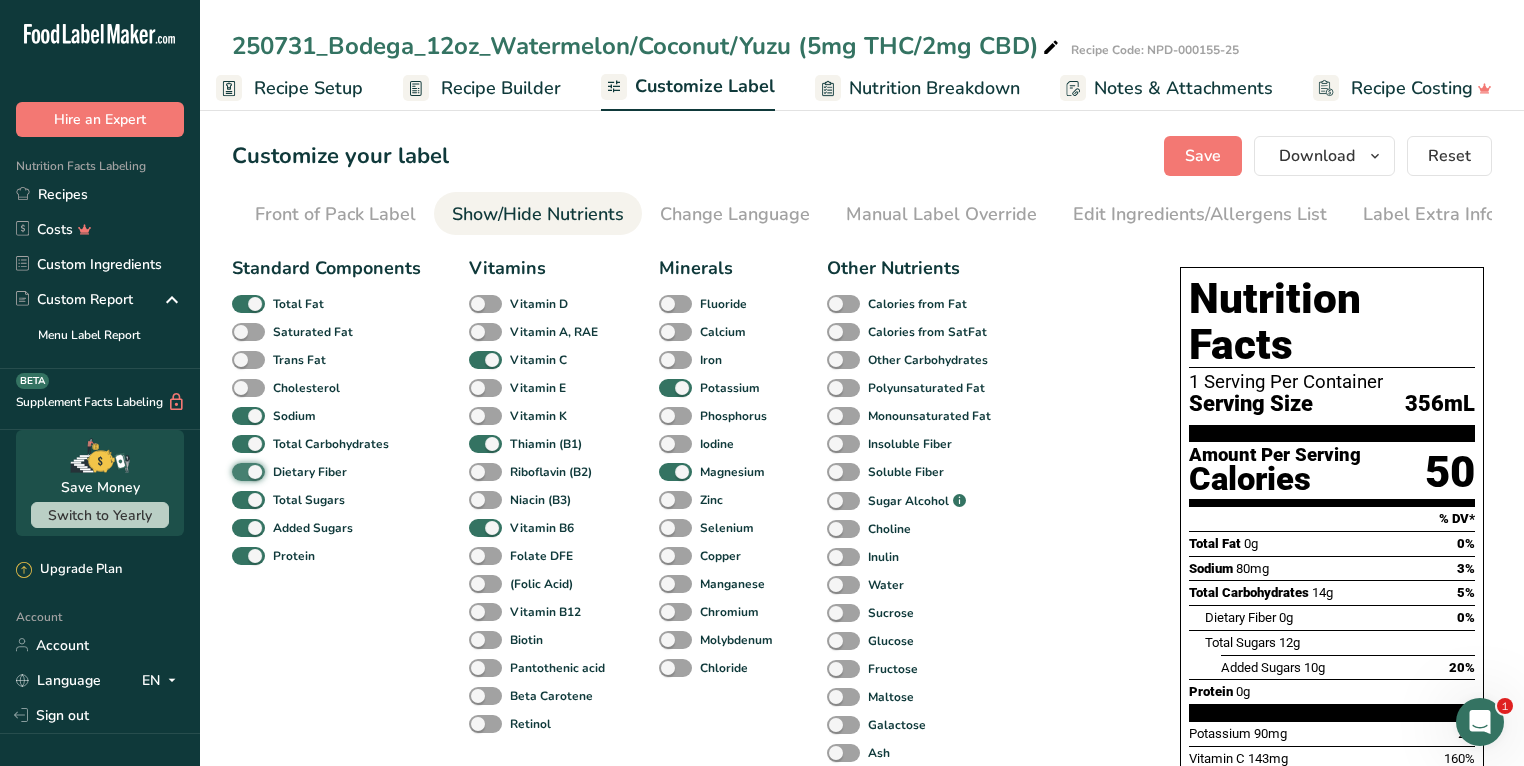 click on "Dietary Fiber" at bounding box center [238, 471] 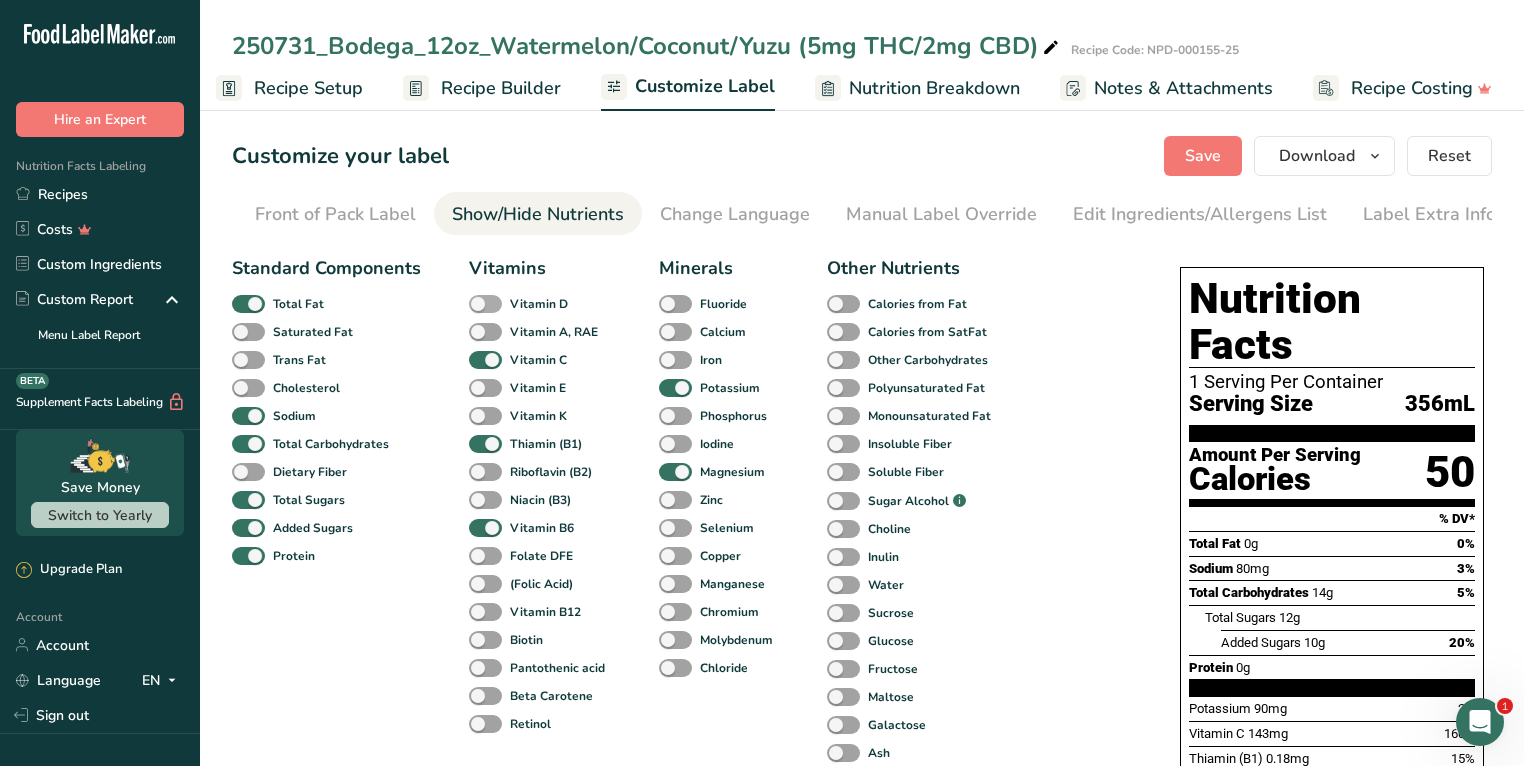 click on "Vitamin D" at bounding box center [539, 304] 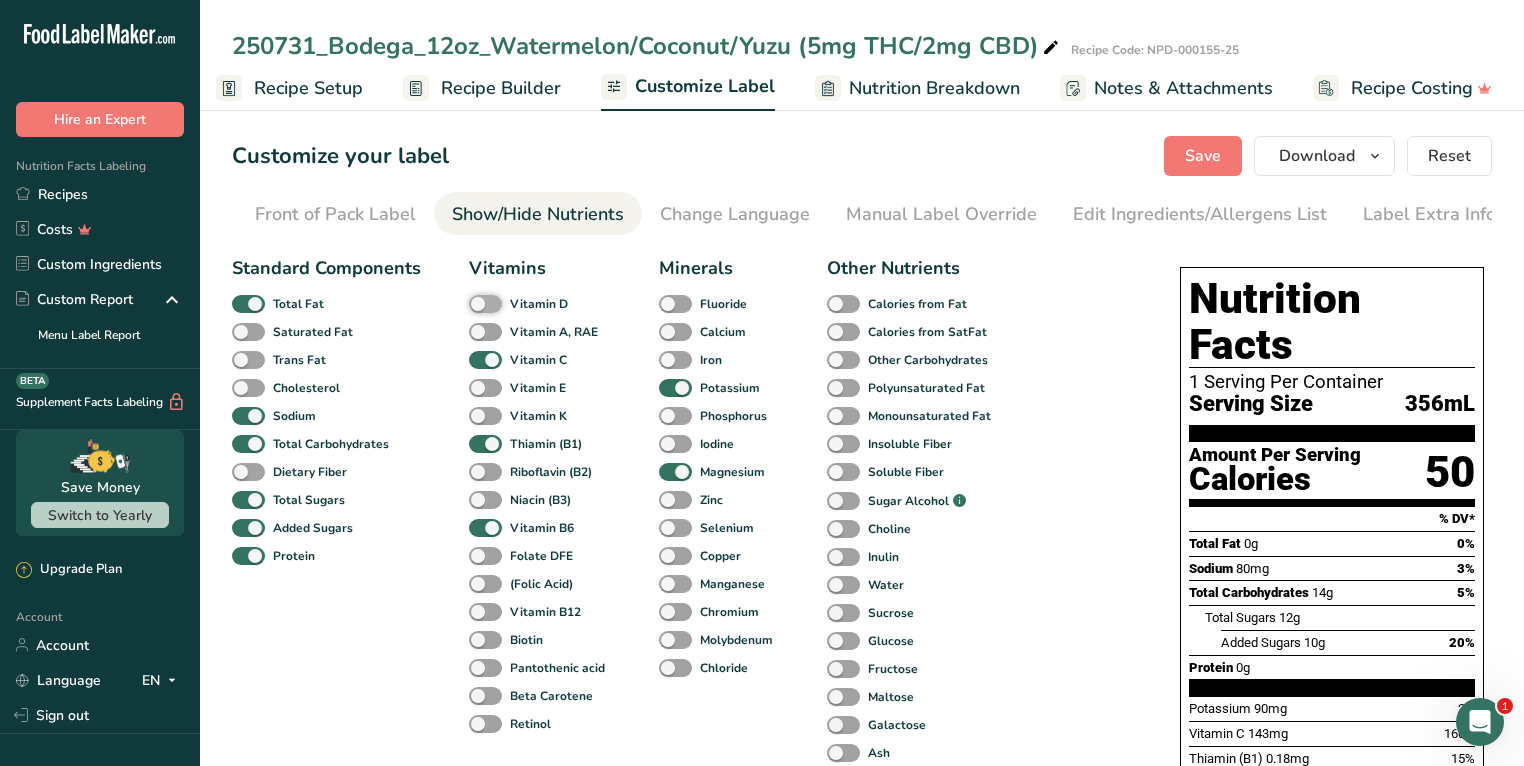 click on "Vitamin D" at bounding box center (475, 303) 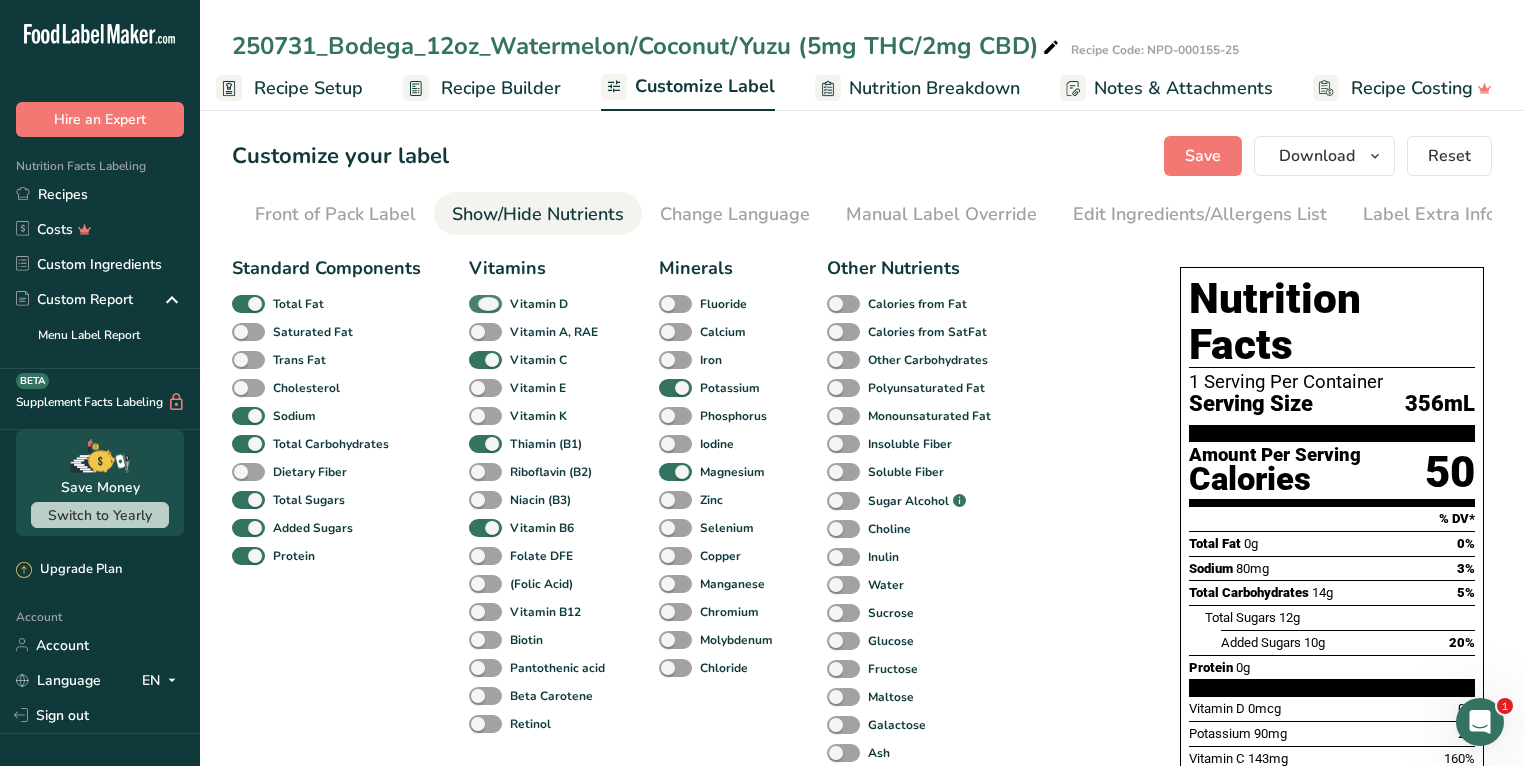 click on "Vitamin D" at bounding box center (539, 304) 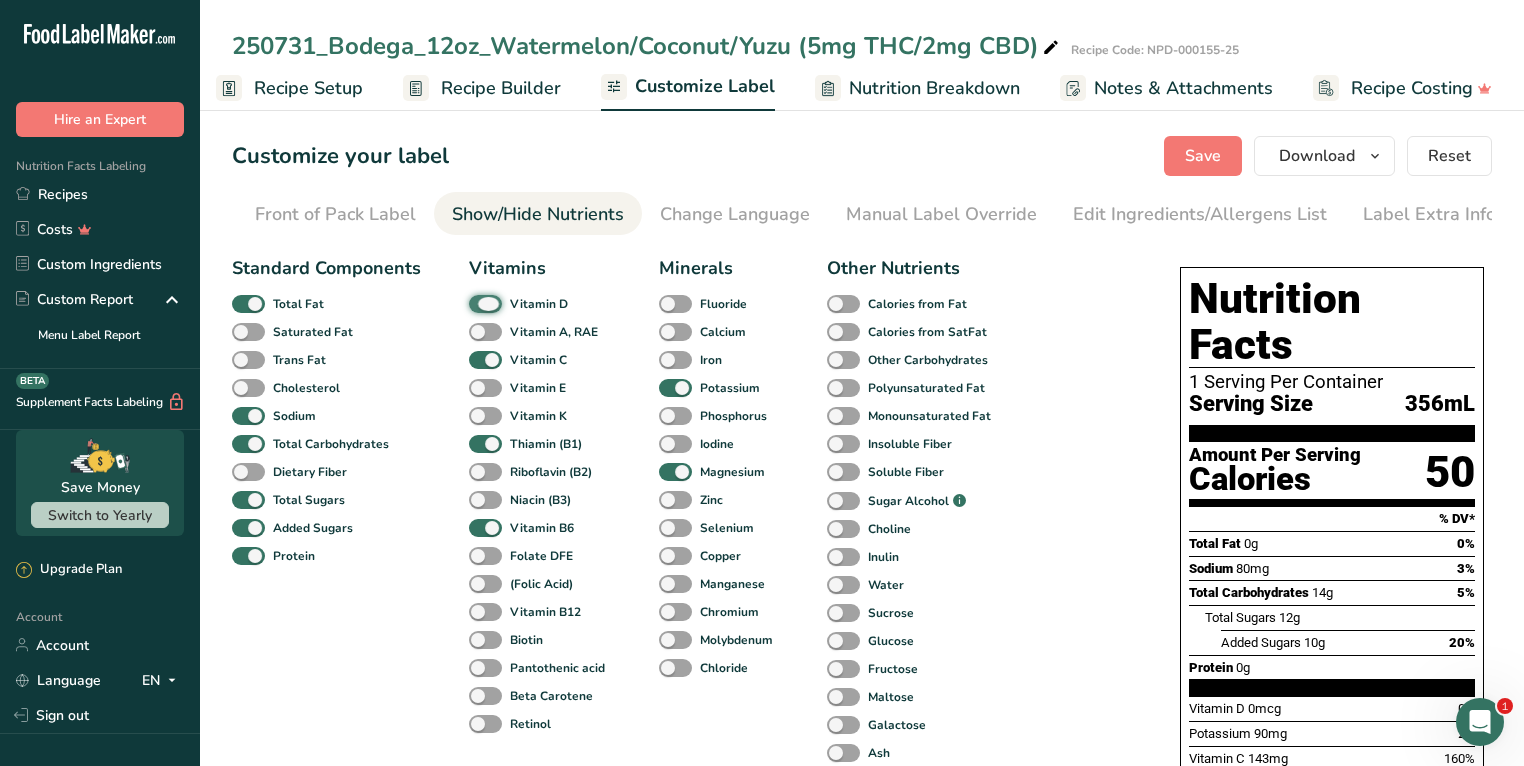 click on "Vitamin D" at bounding box center (475, 303) 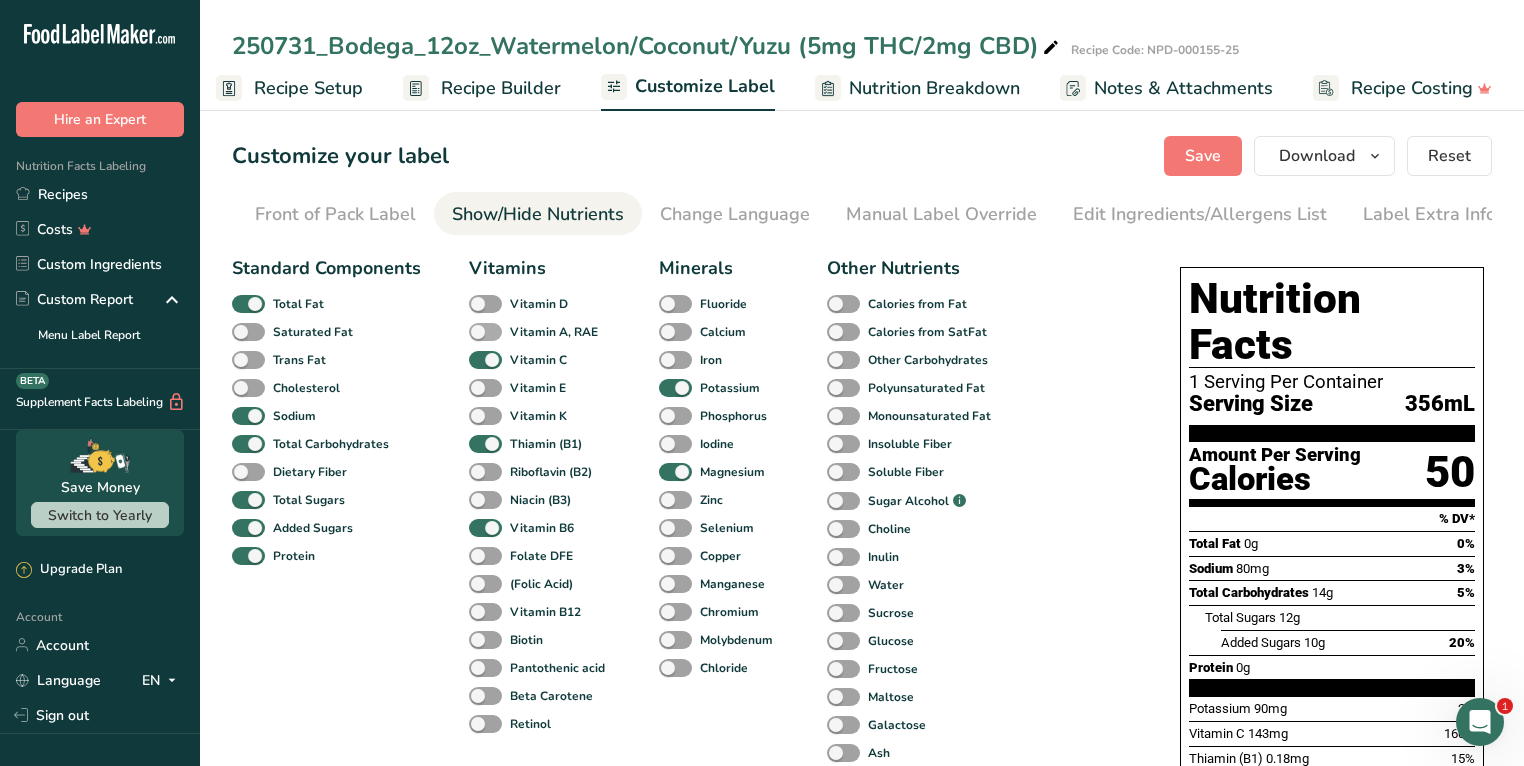 click on "Vitamin A, RAE" at bounding box center [554, 332] 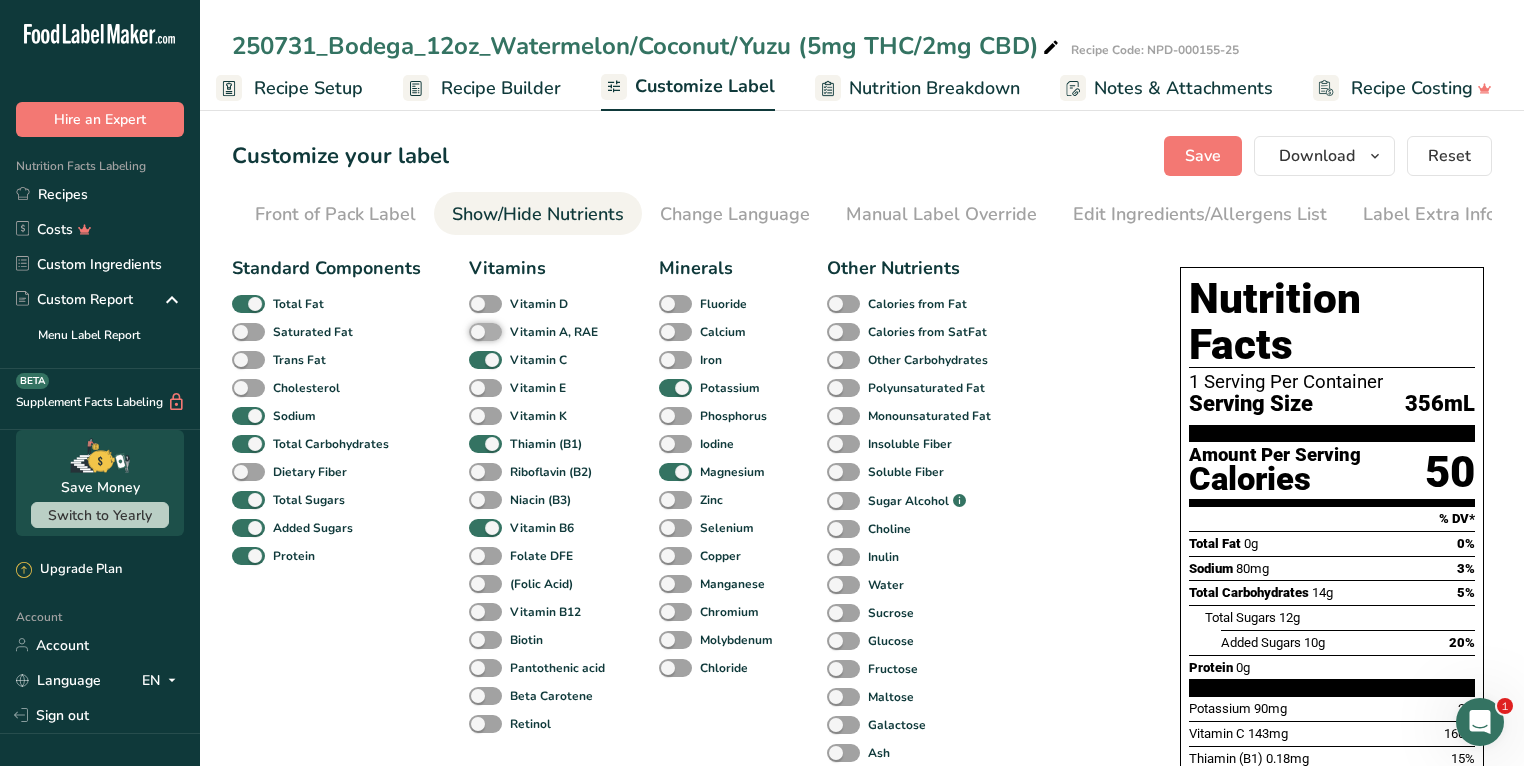 click on "Vitamin A, RAE" at bounding box center [475, 331] 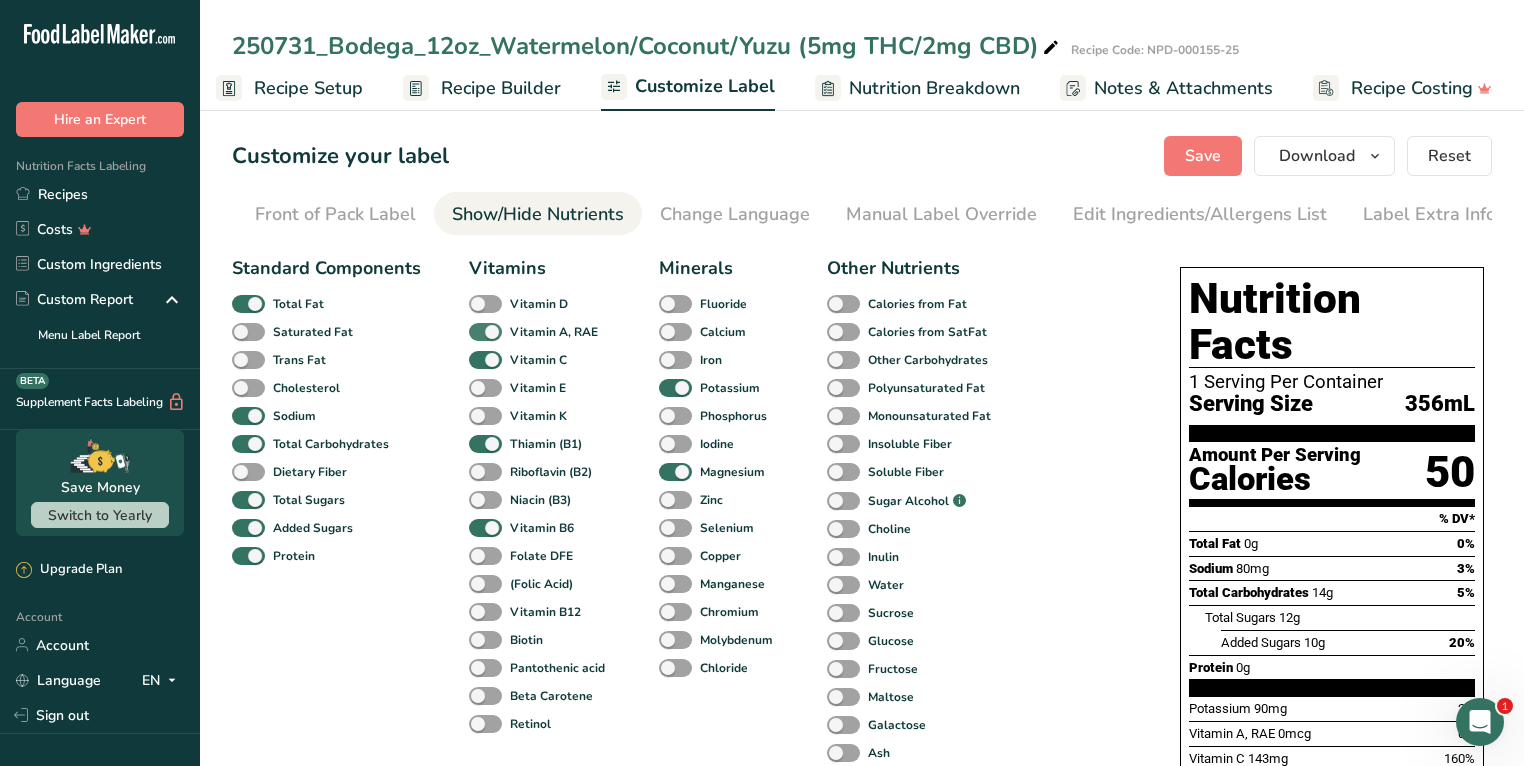 click on "Vitamin A, RAE" at bounding box center (554, 332) 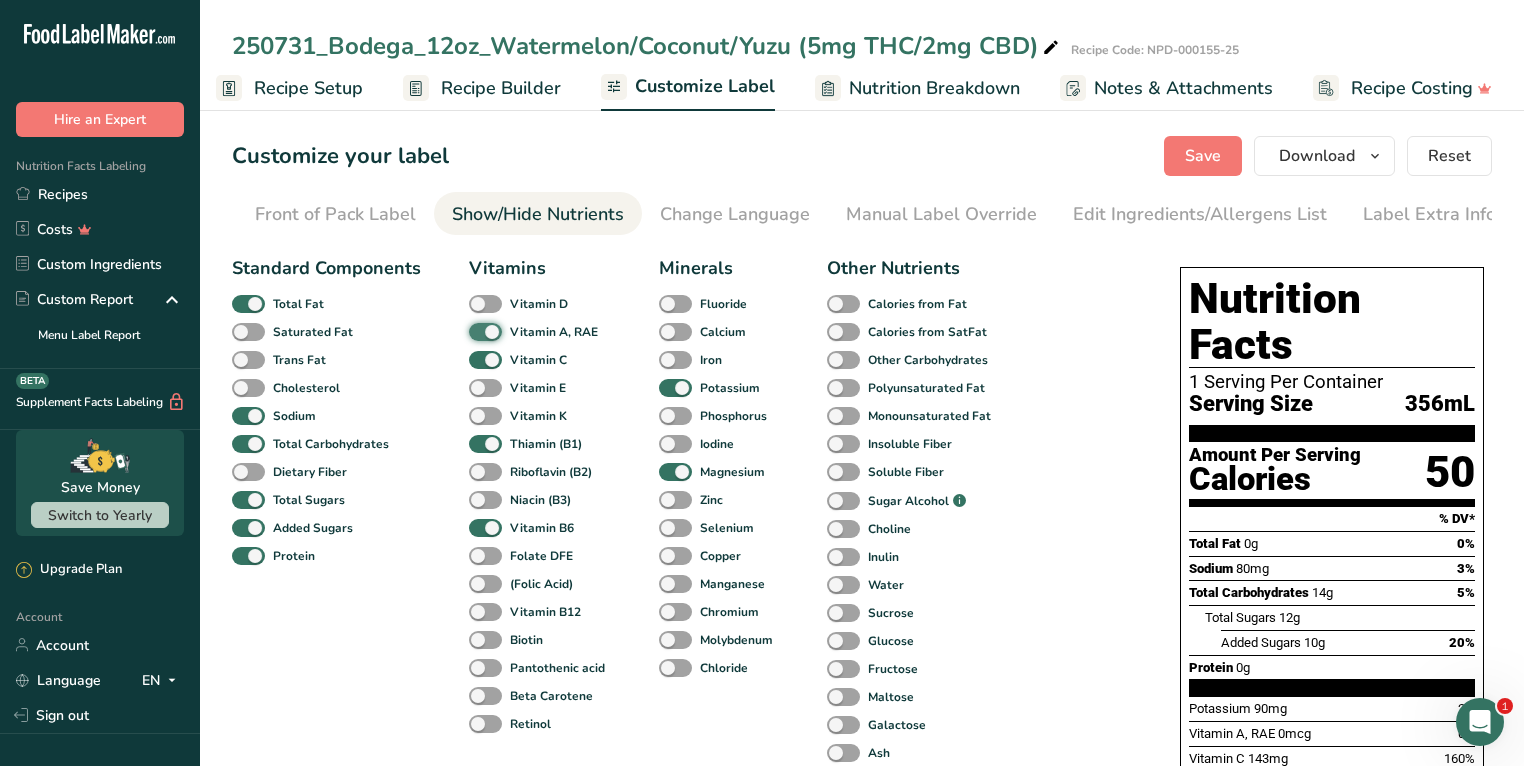 click on "Vitamin A, RAE" at bounding box center [475, 331] 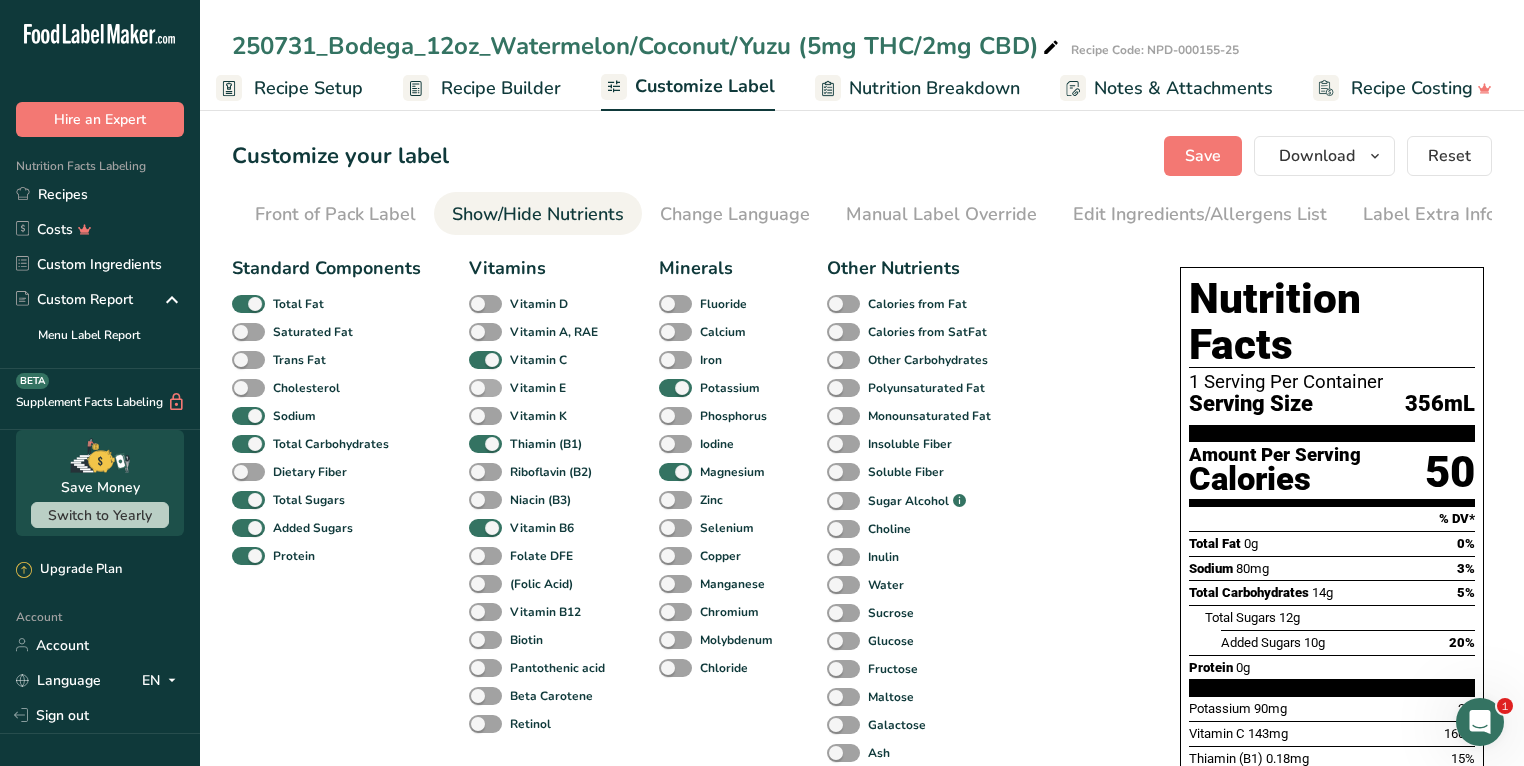 click on "Vitamin E" at bounding box center (538, 388) 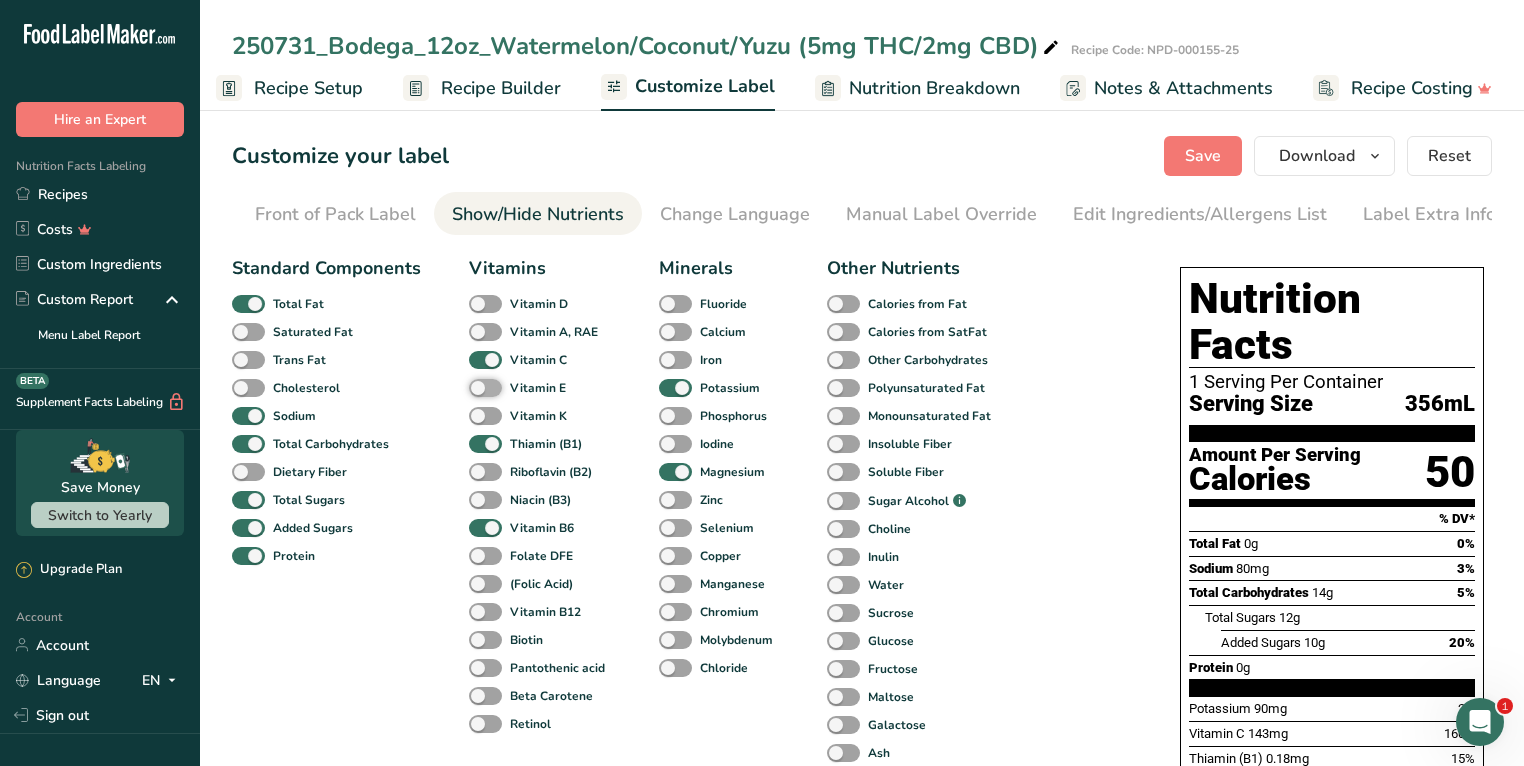click on "Vitamin E" at bounding box center (475, 387) 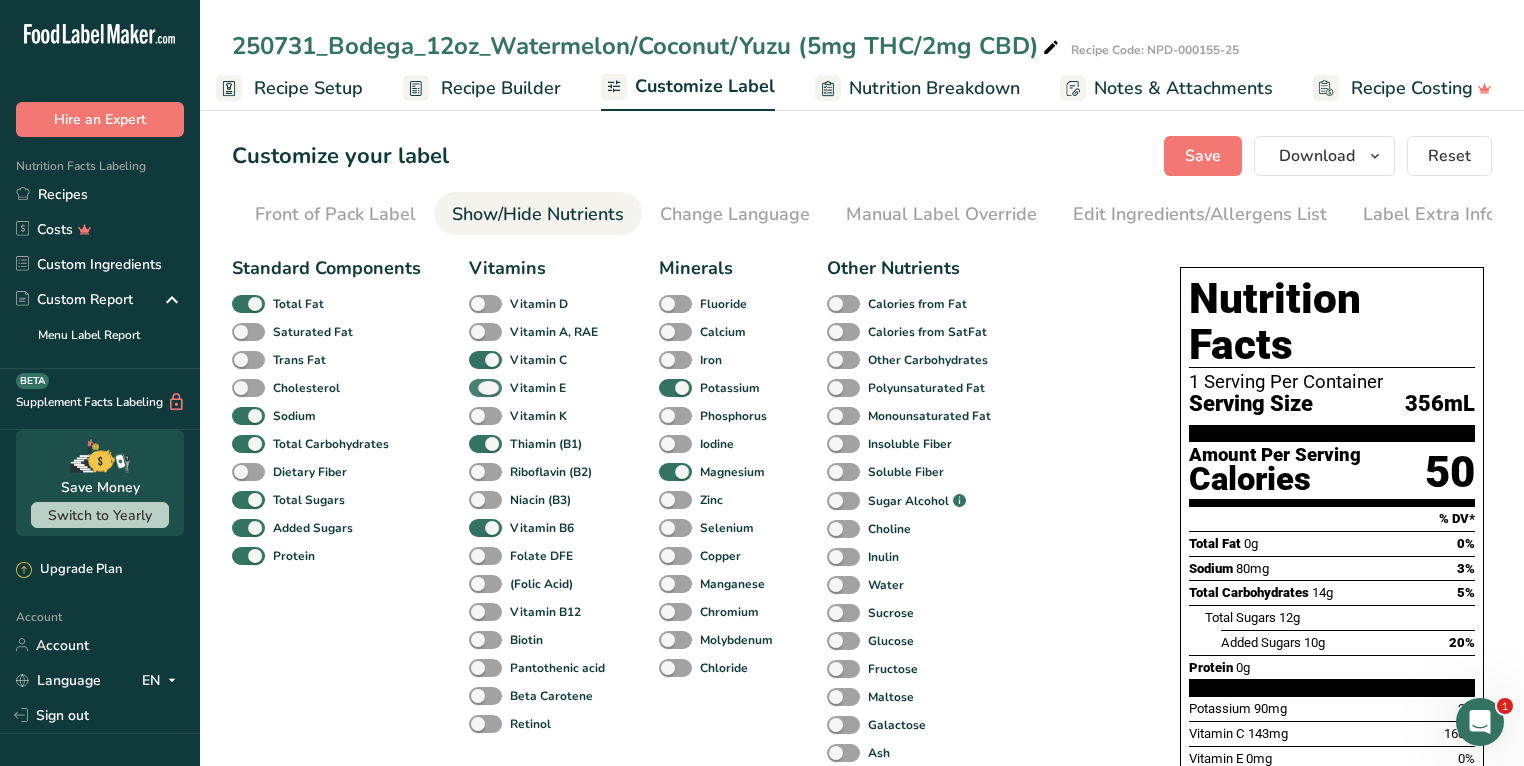 click on "Vitamin E" at bounding box center [538, 388] 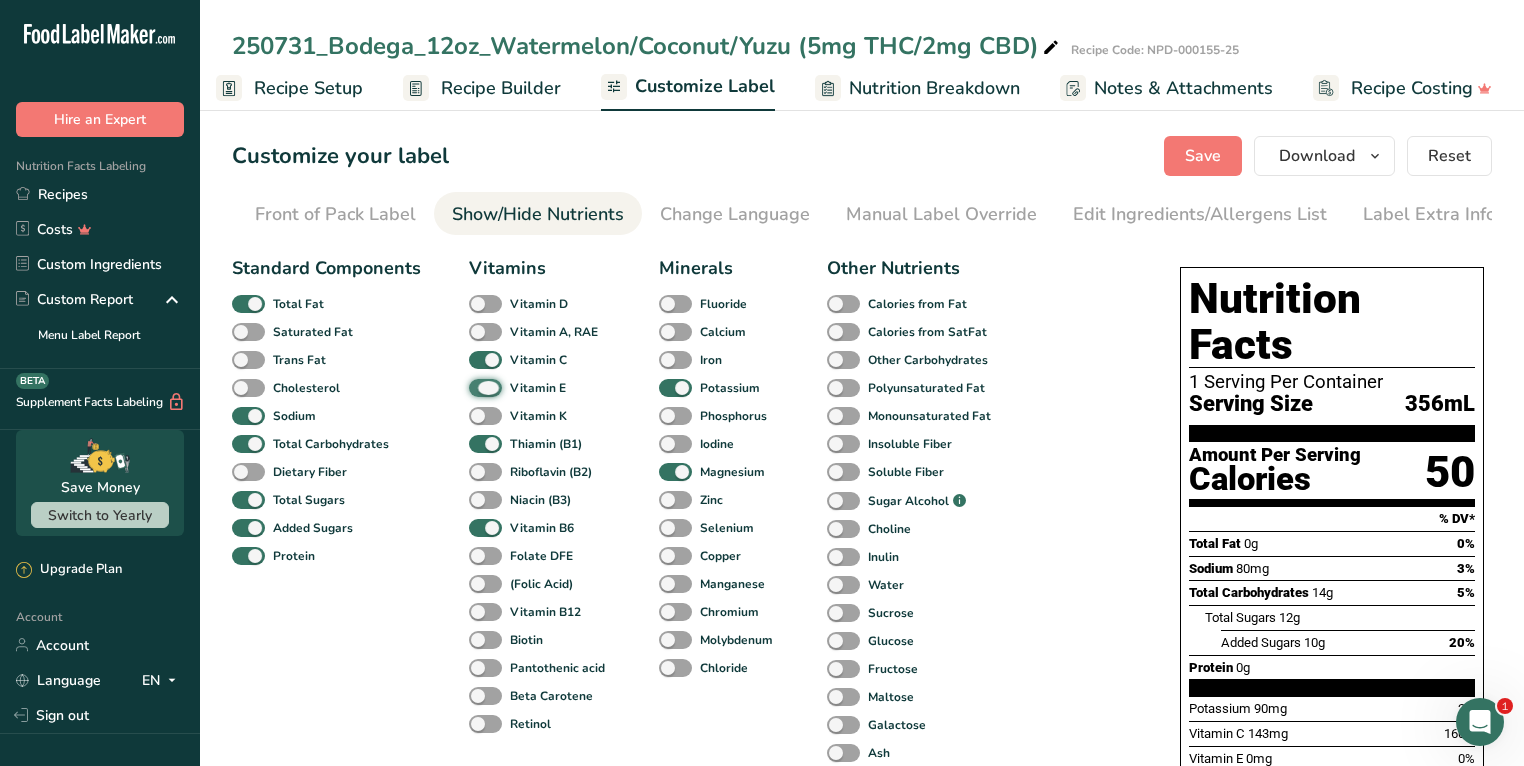 click on "Vitamin E" at bounding box center (475, 387) 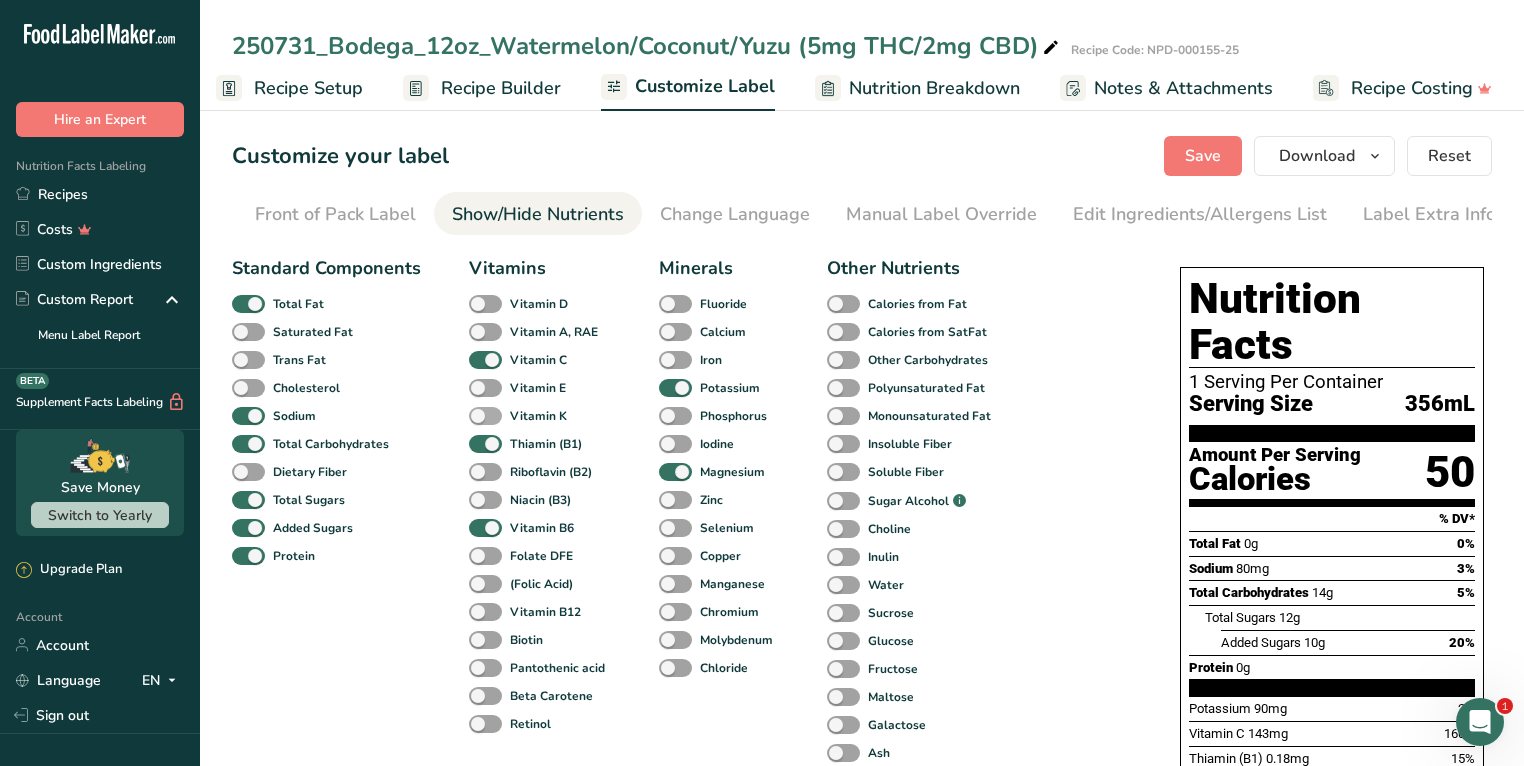 click on "Vitamin K" at bounding box center [538, 416] 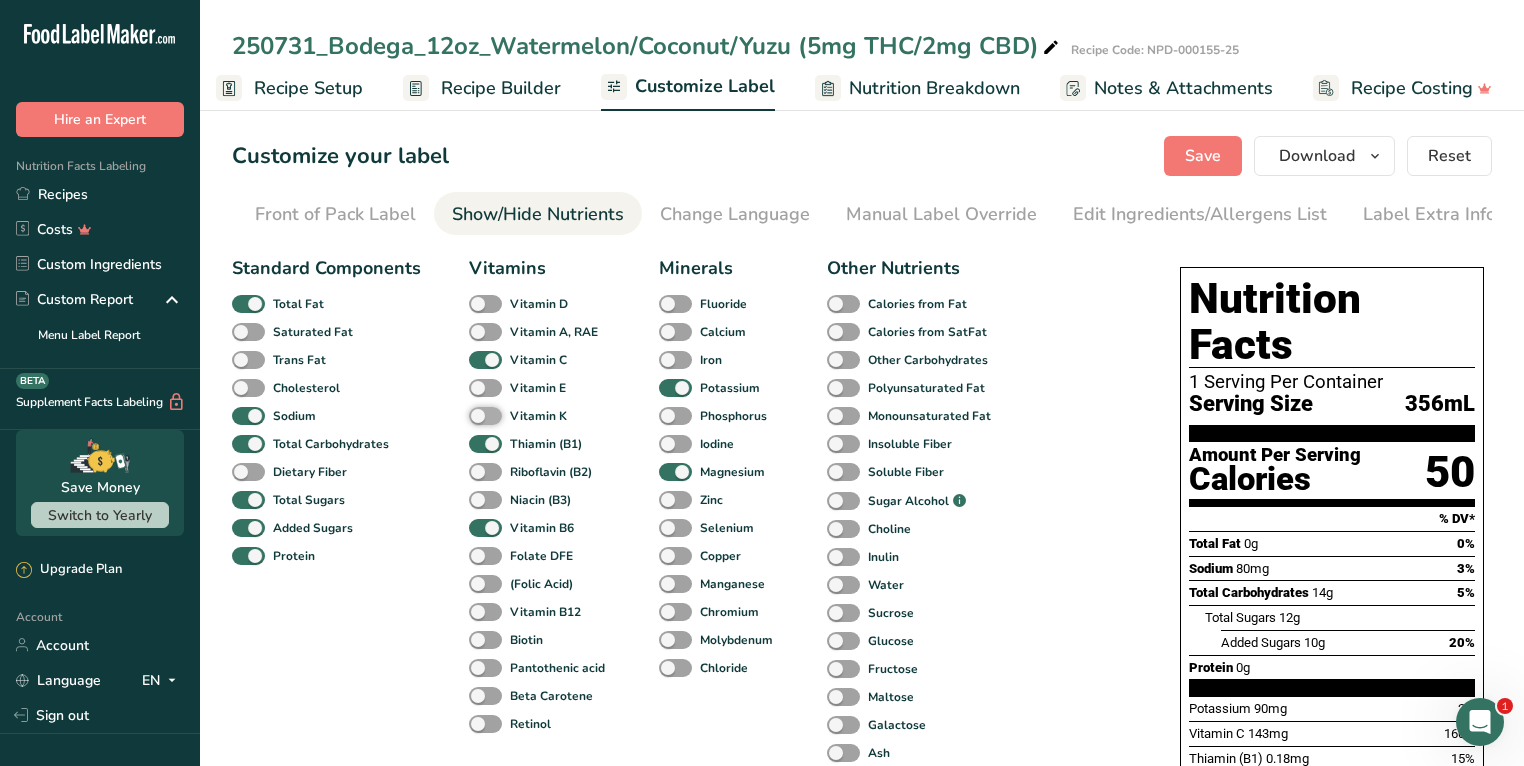 click on "Vitamin K" at bounding box center (475, 415) 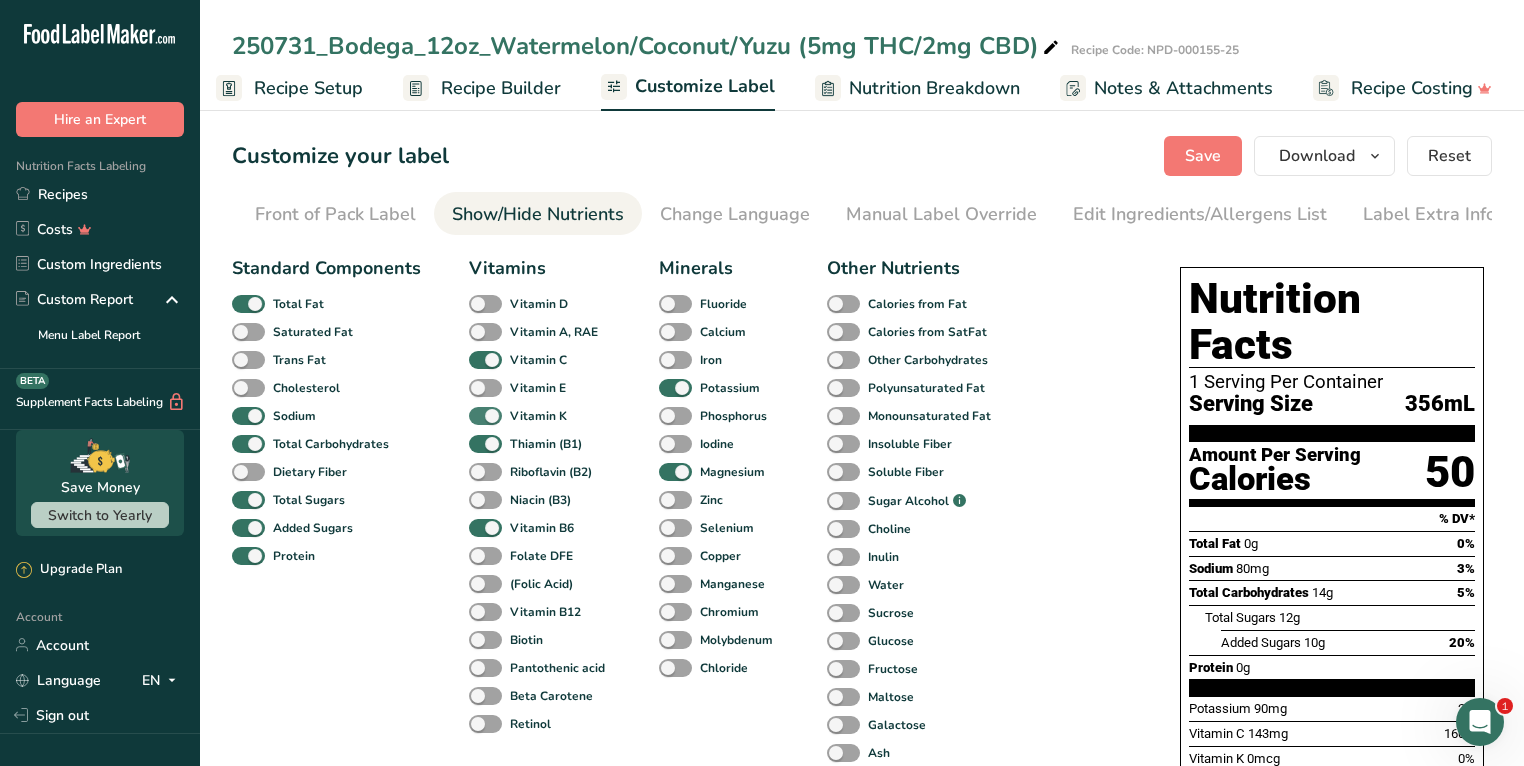 click on "Vitamin K" at bounding box center [538, 416] 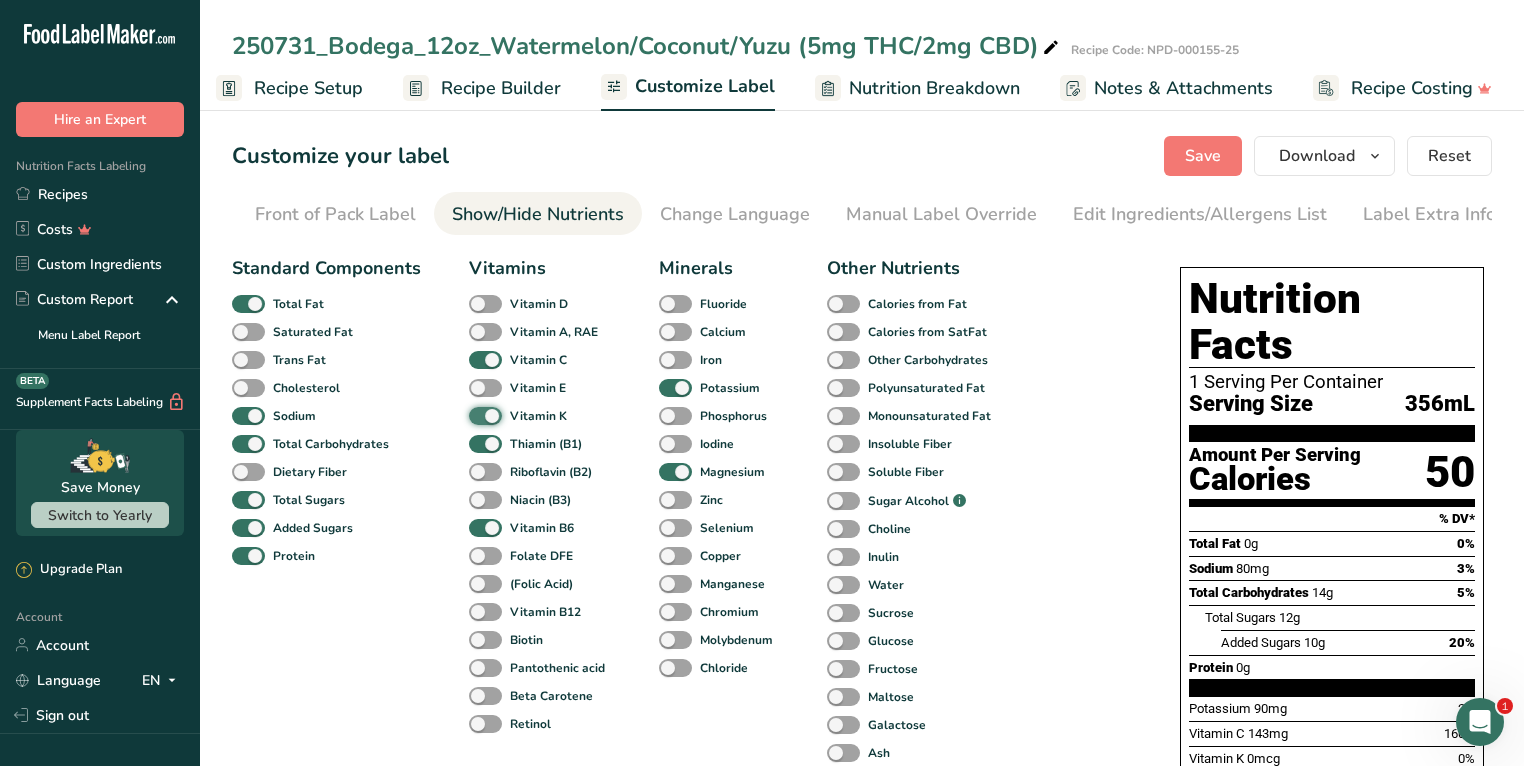 click on "Vitamin K" at bounding box center (475, 415) 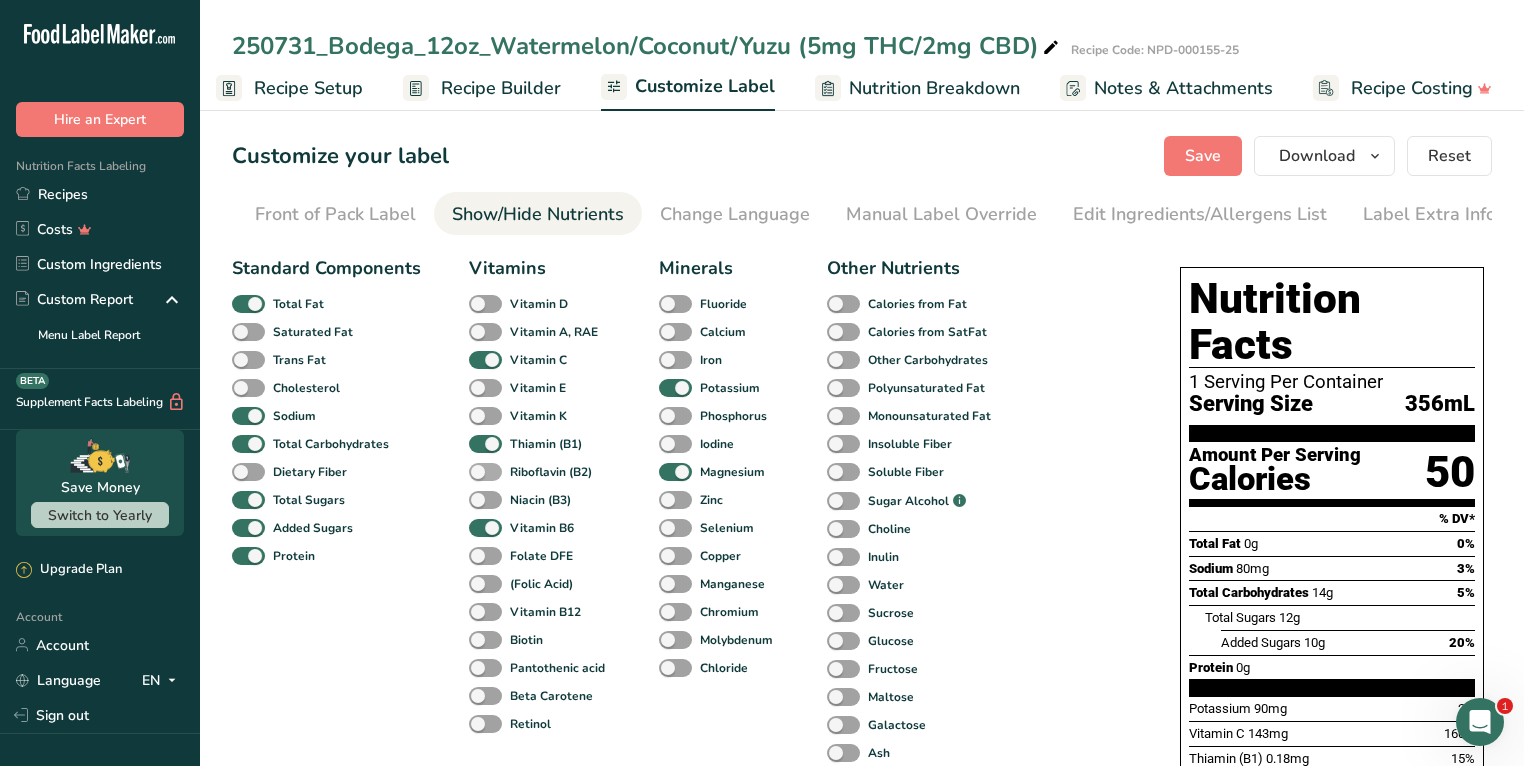 click on "Riboflavin (B2)" at bounding box center [551, 472] 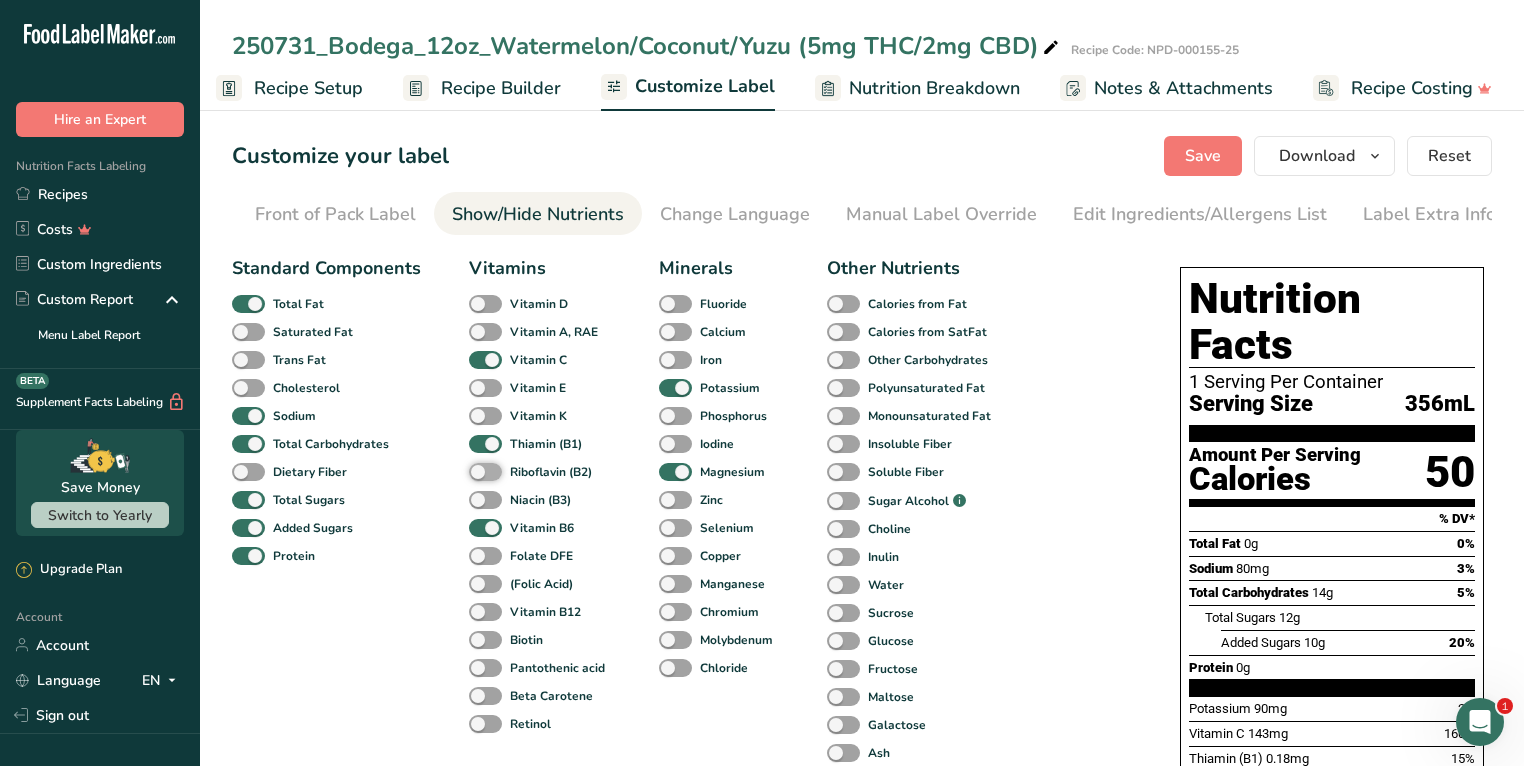 click on "Riboflavin (B2)" at bounding box center (475, 471) 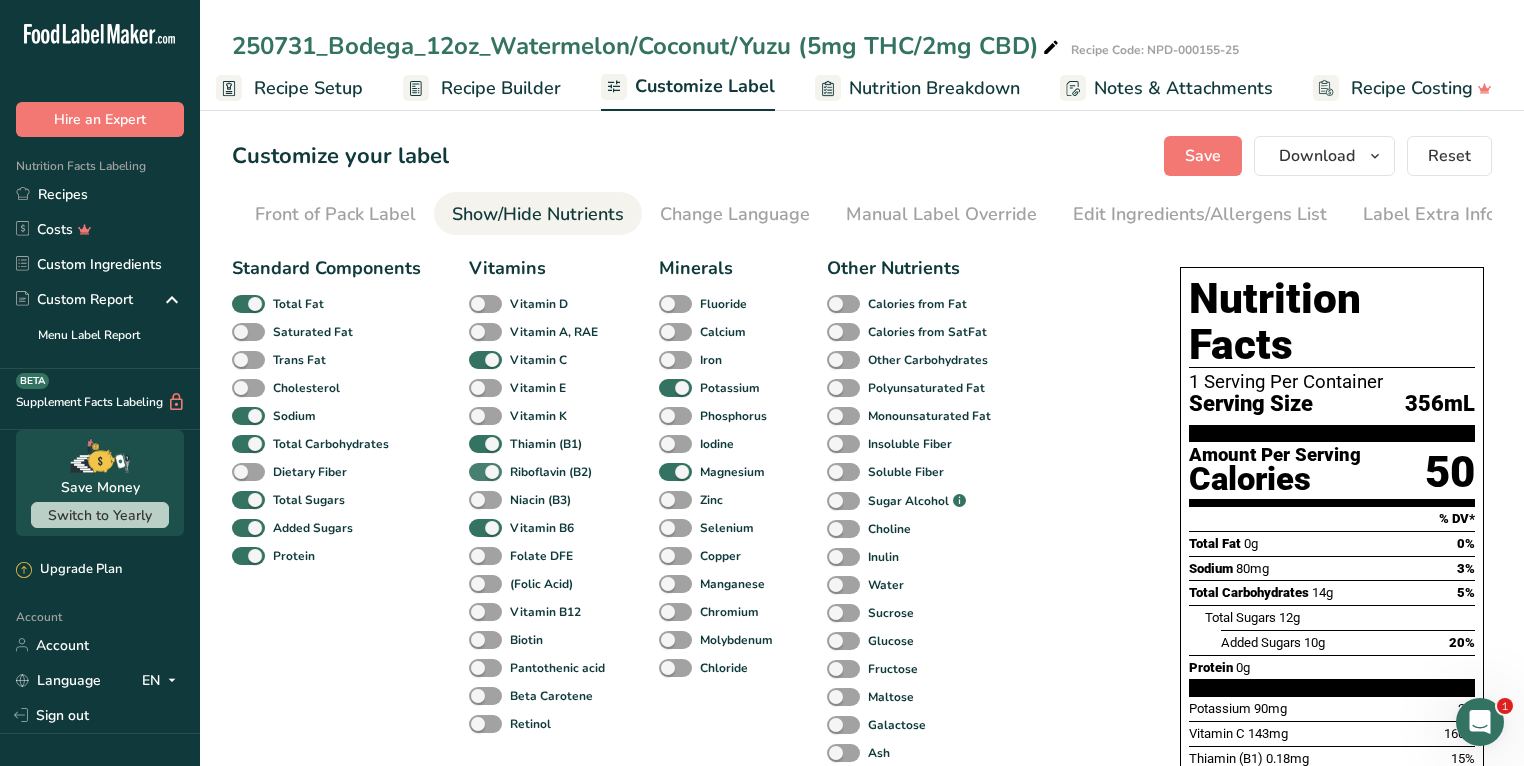 click on "Riboflavin (B2)" at bounding box center [551, 472] 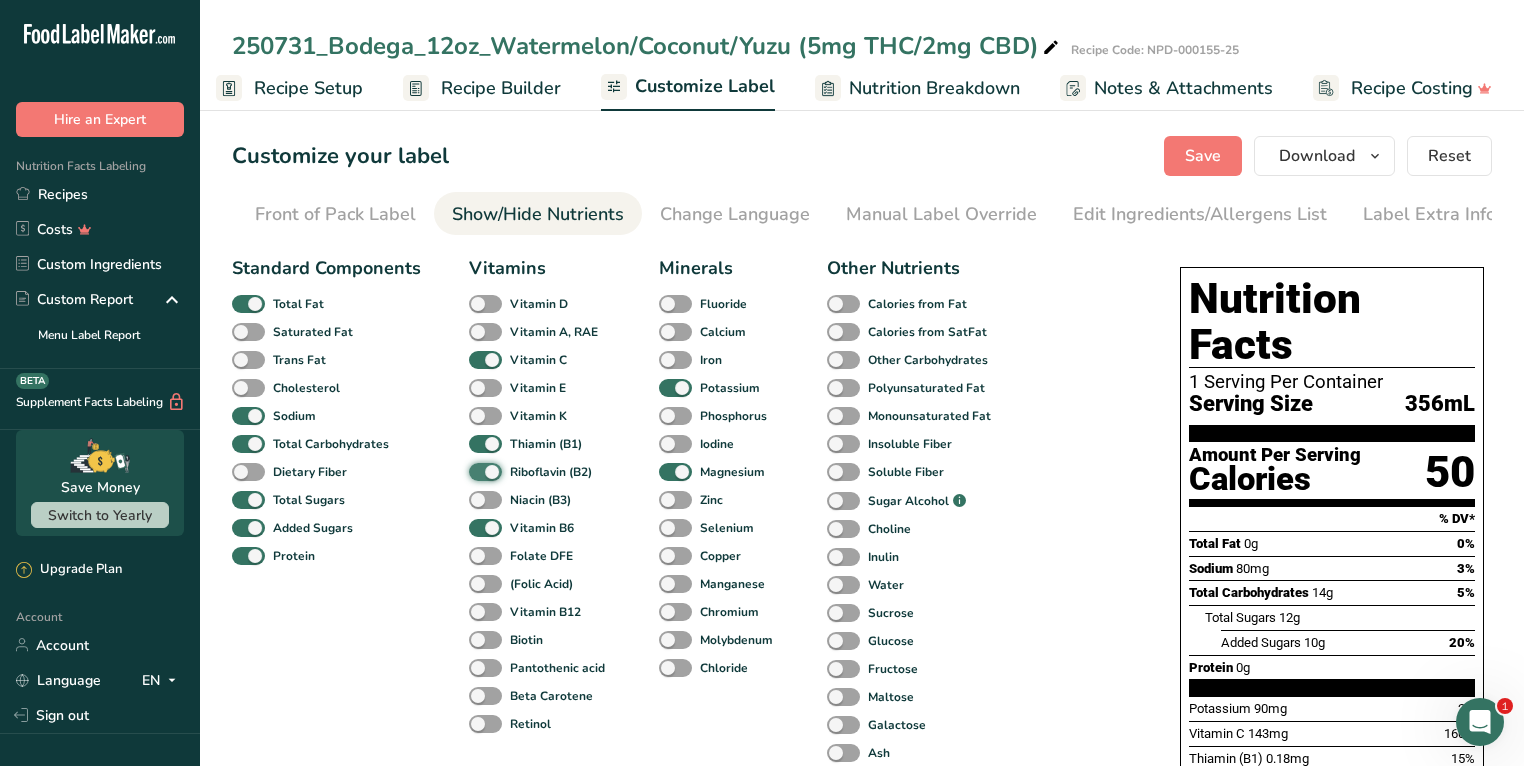 click on "Riboflavin (B2)" at bounding box center (475, 471) 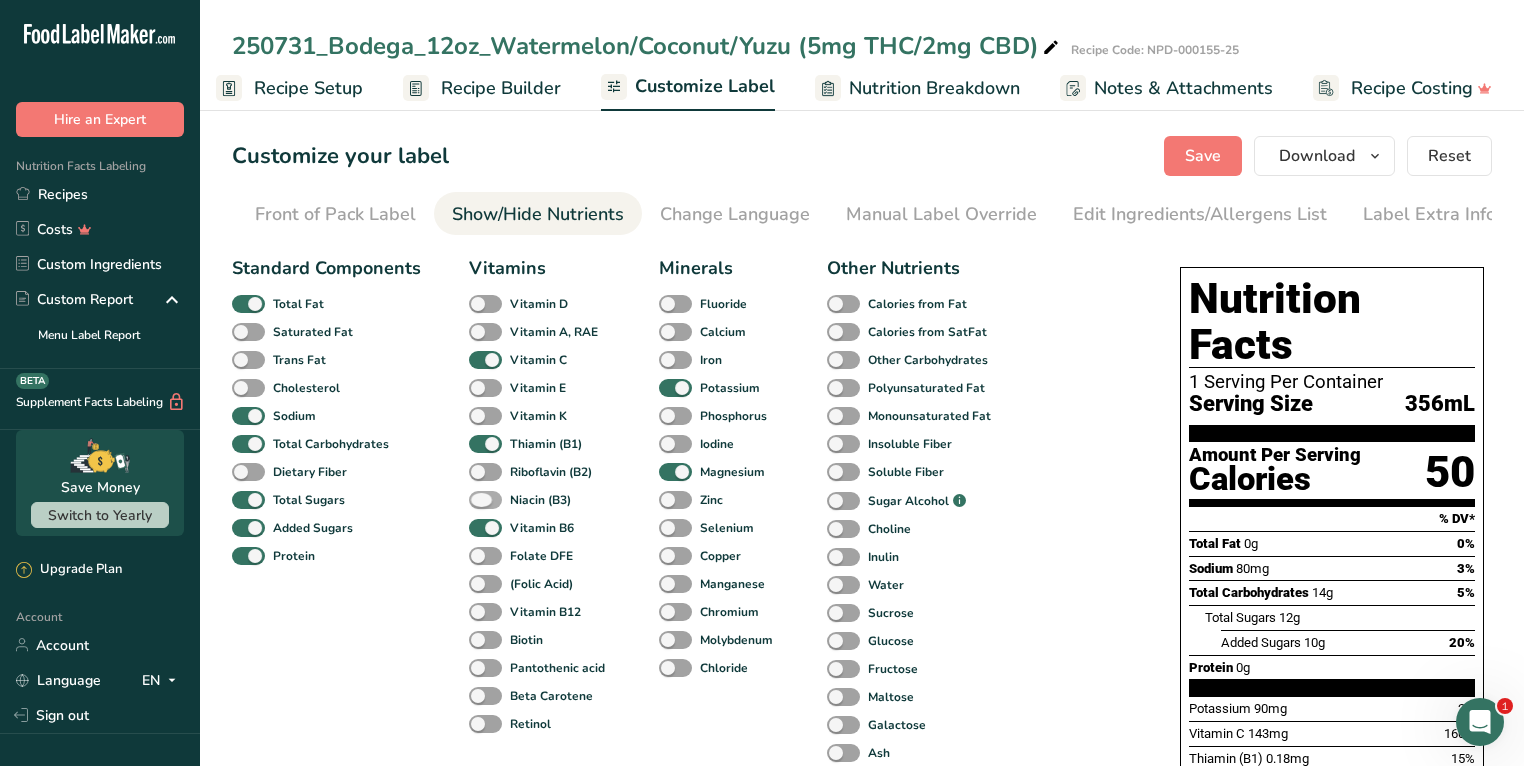 click on "Niacin (B3)" at bounding box center (540, 500) 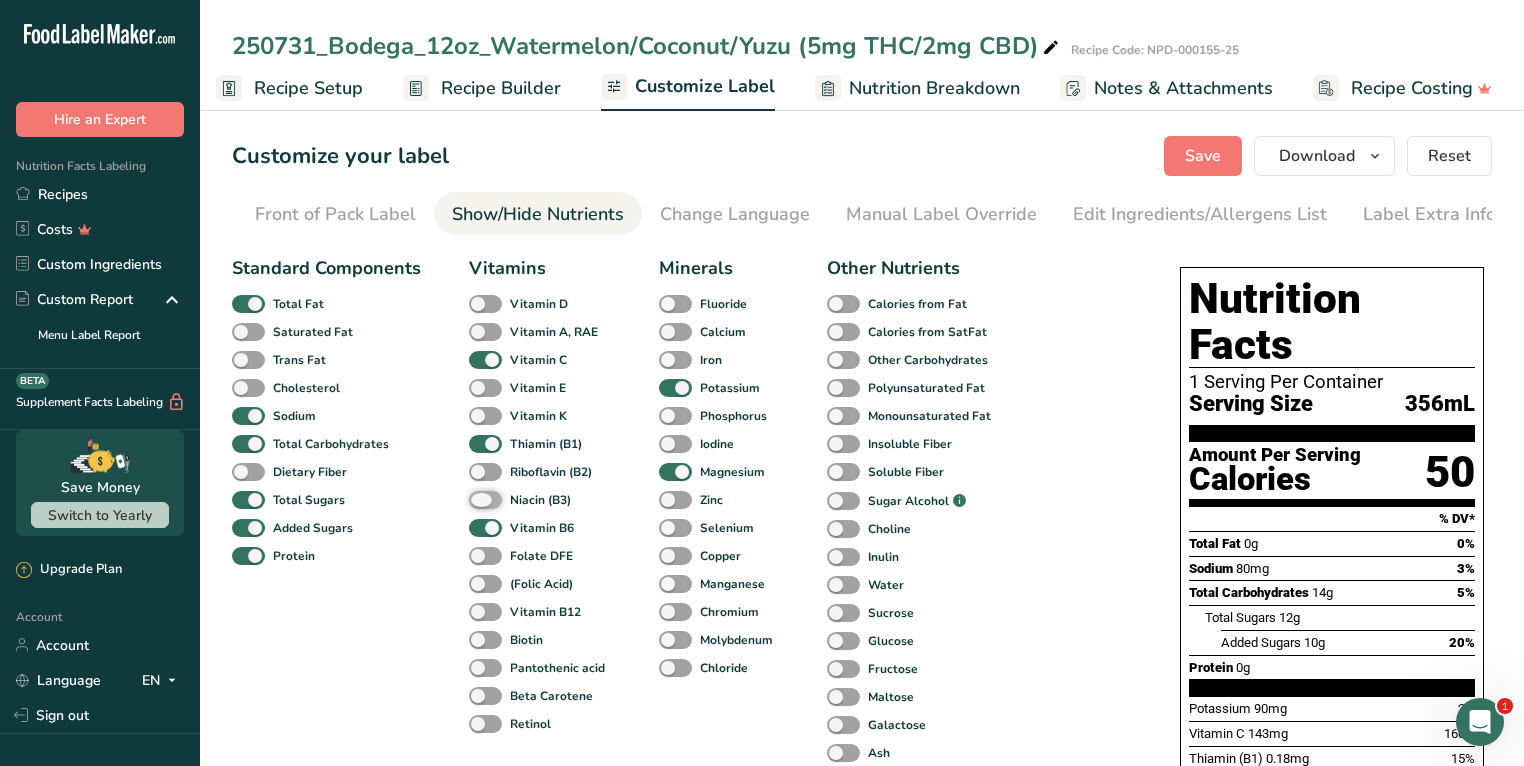click on "Niacin (B3)" at bounding box center (475, 499) 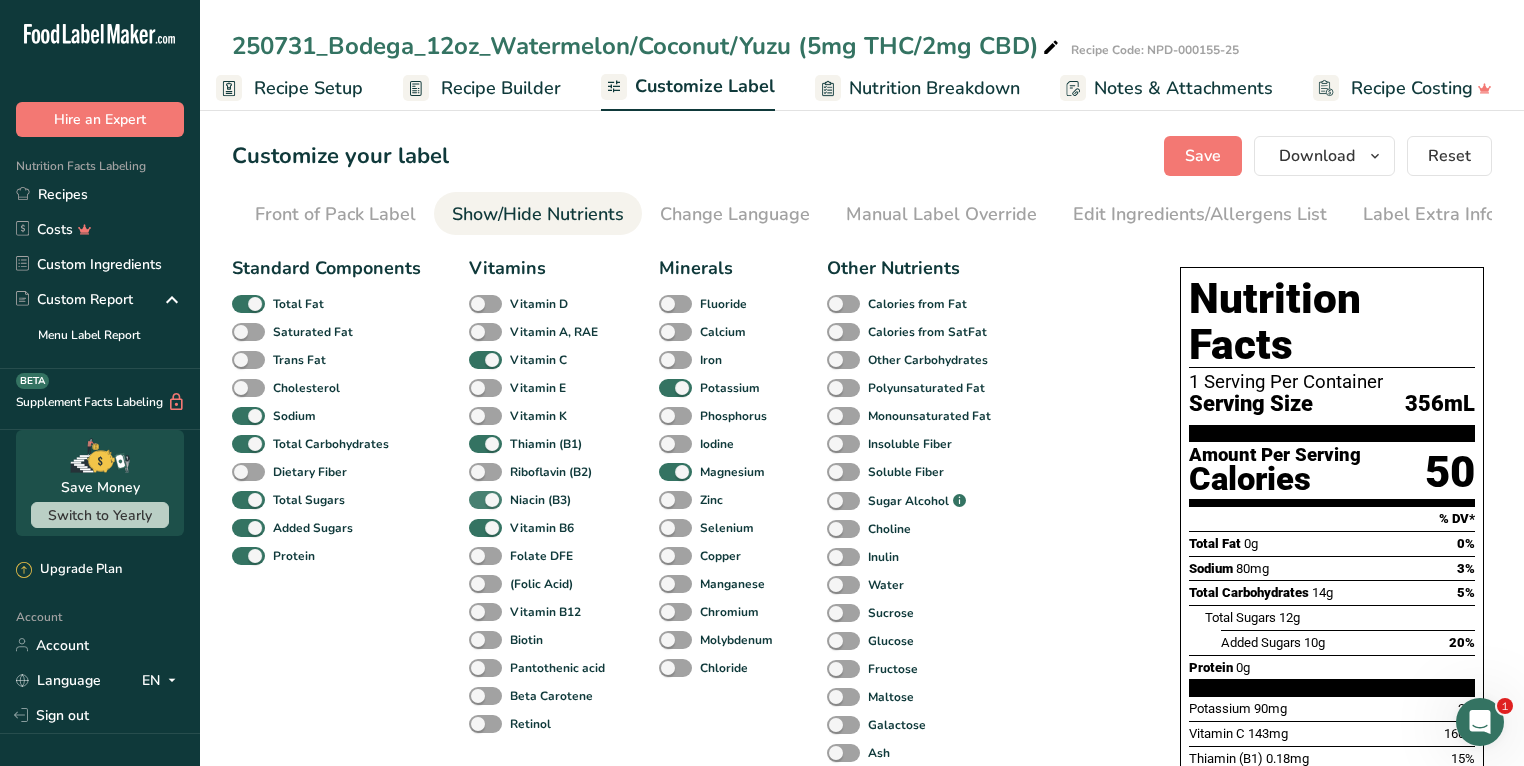click on "Niacin (B3)" at bounding box center (540, 500) 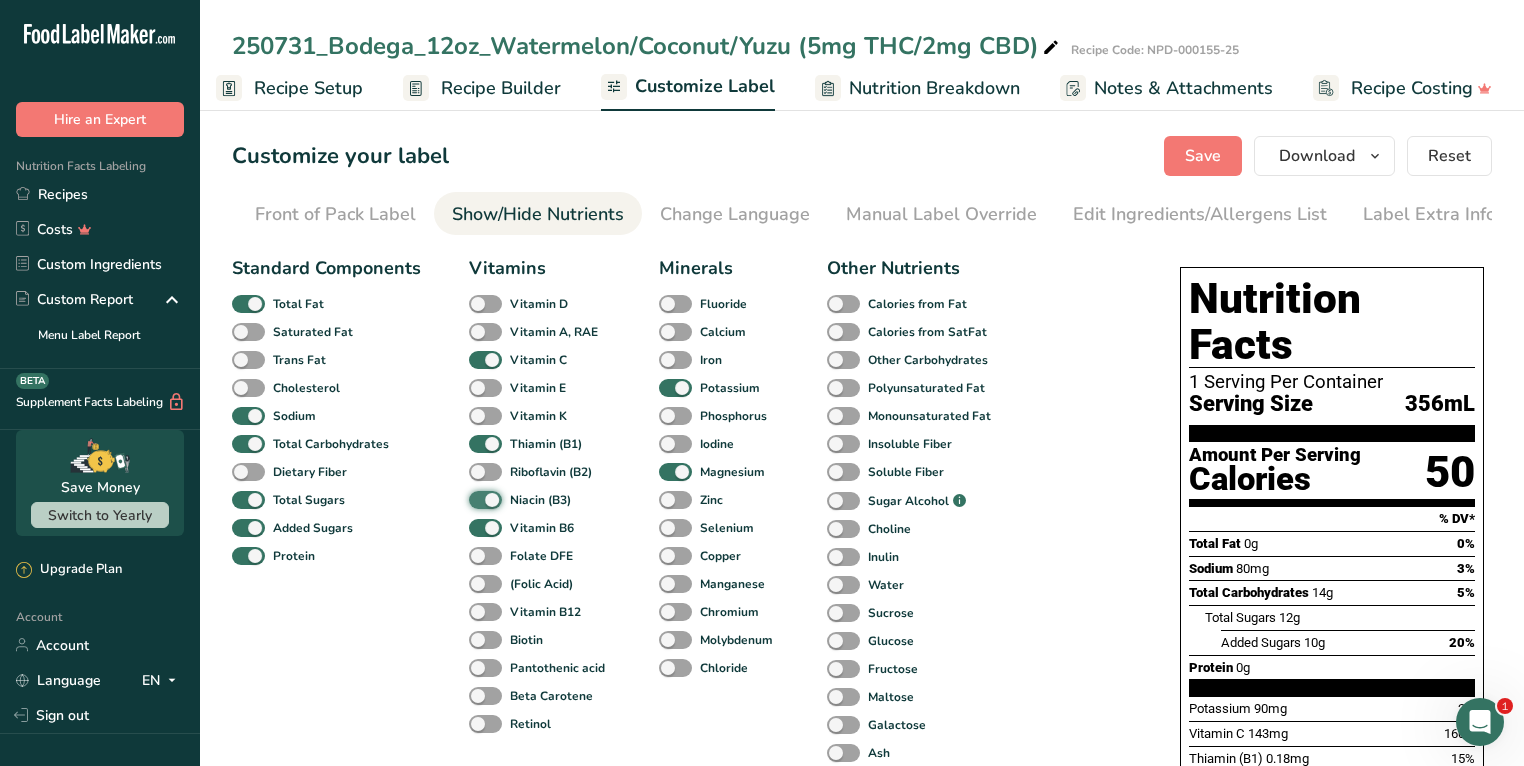 click on "Niacin (B3)" at bounding box center [475, 499] 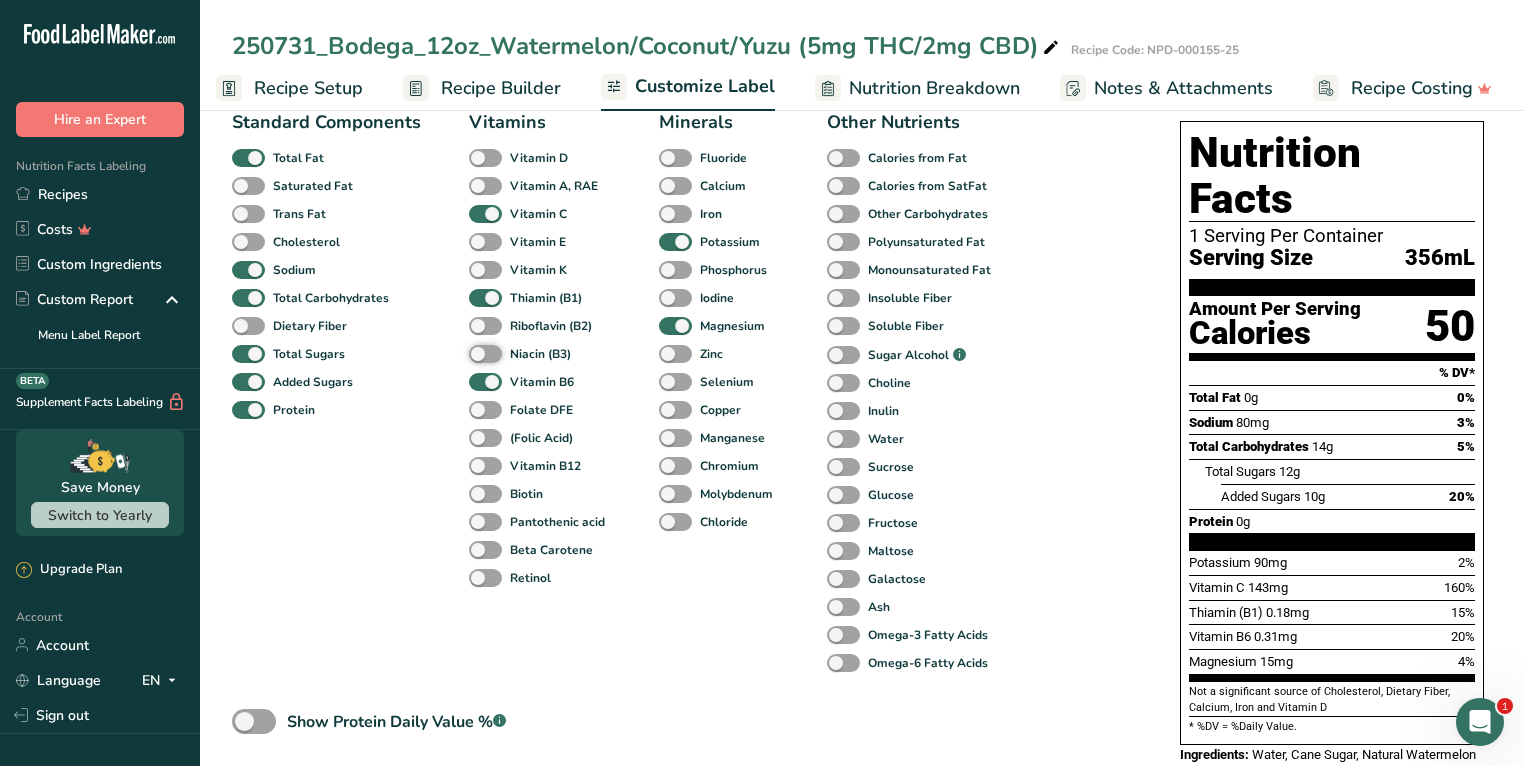 scroll, scrollTop: 0, scrollLeft: 0, axis: both 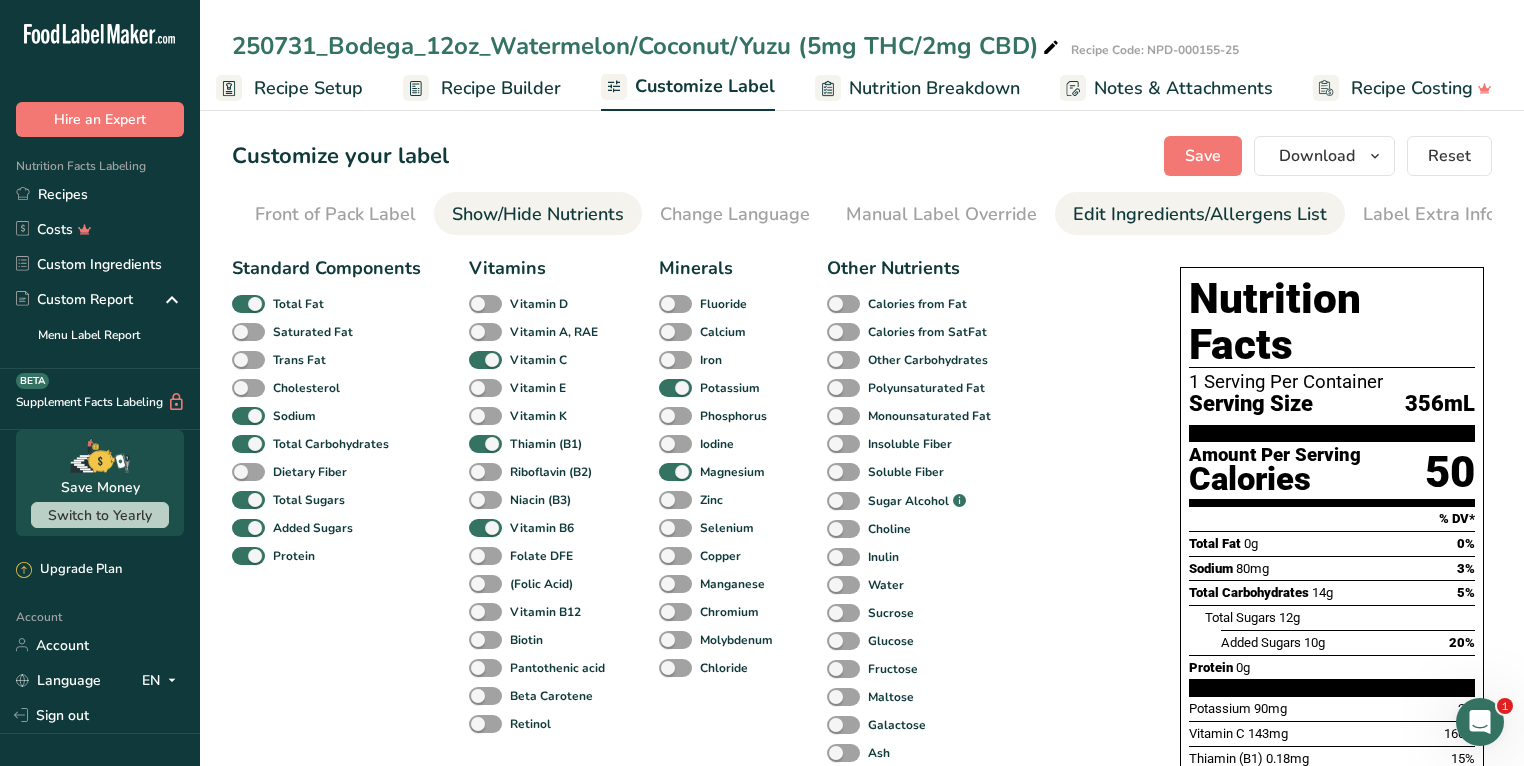 click on "Edit Ingredients/Allergens List" at bounding box center [1200, 214] 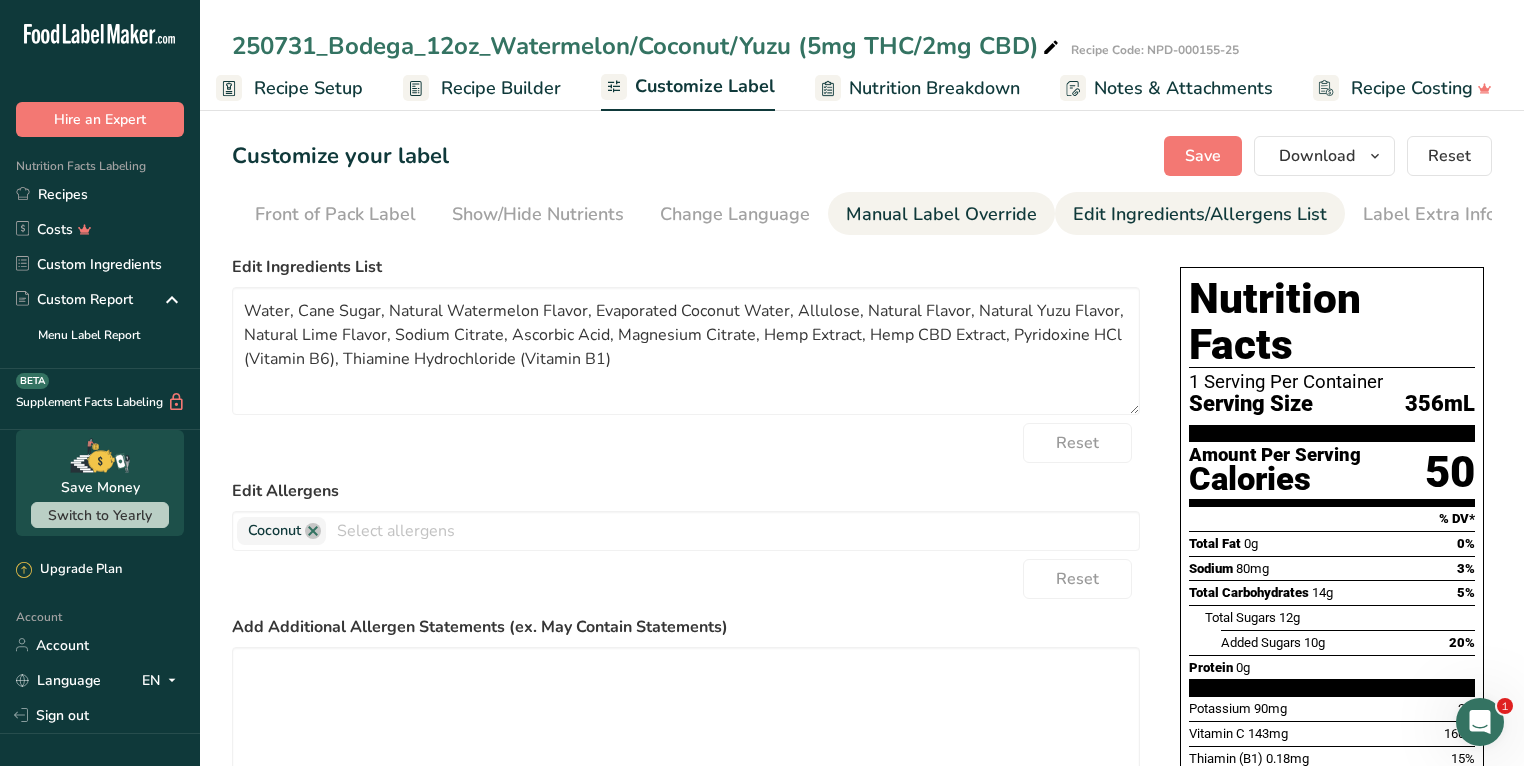 click on "Manual Label Override" at bounding box center [941, 214] 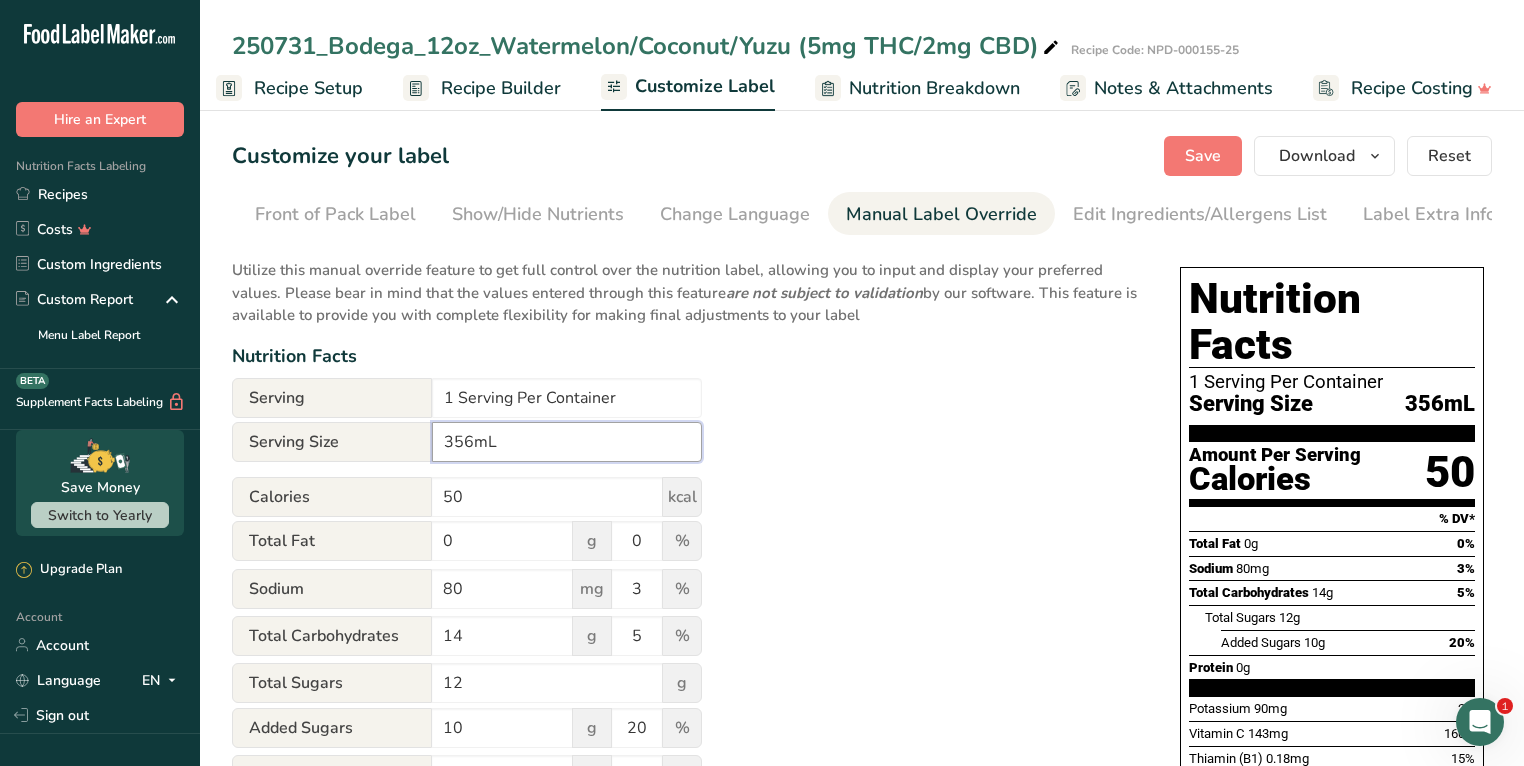 click on "356mL" at bounding box center (567, 442) 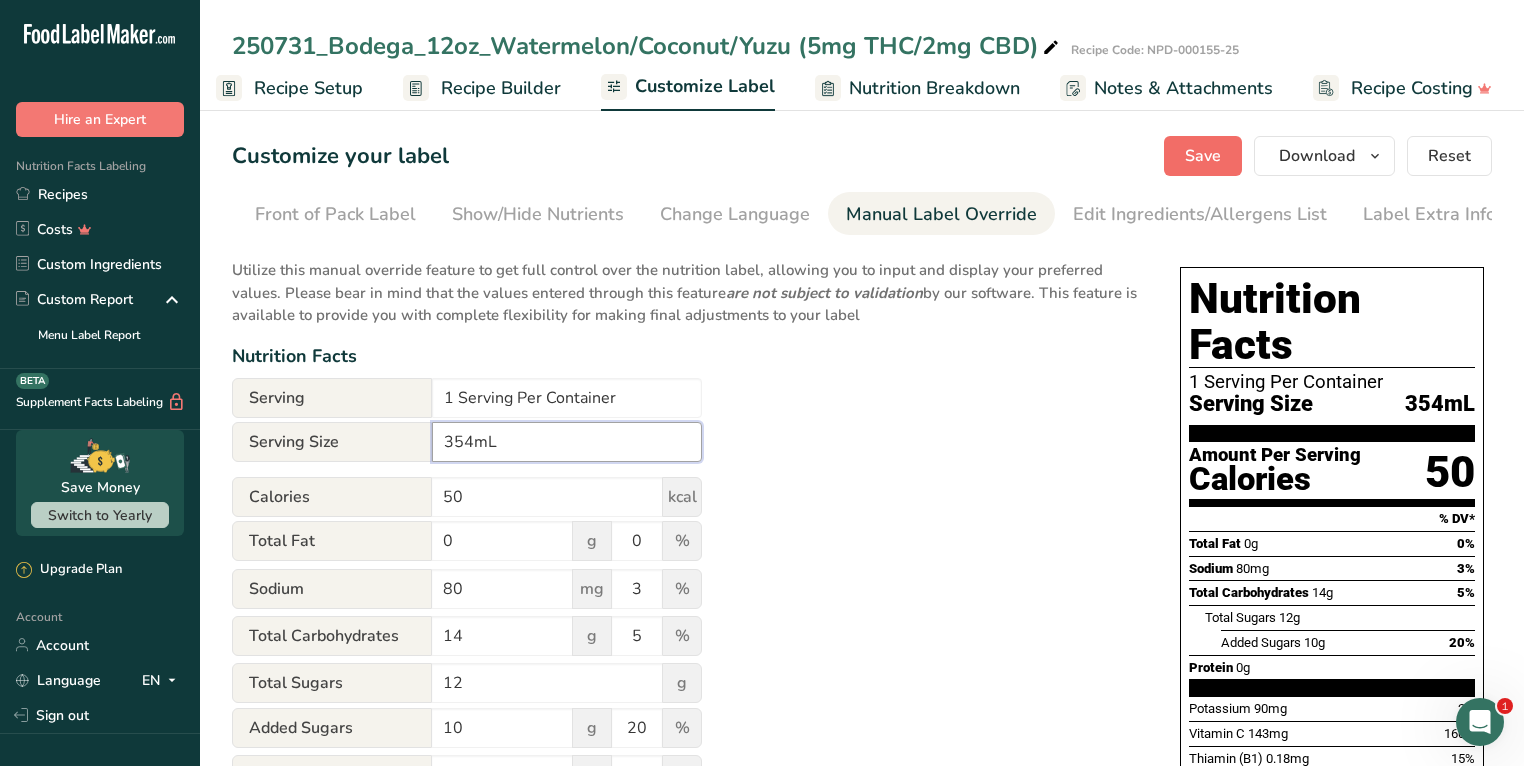 type on "354mL" 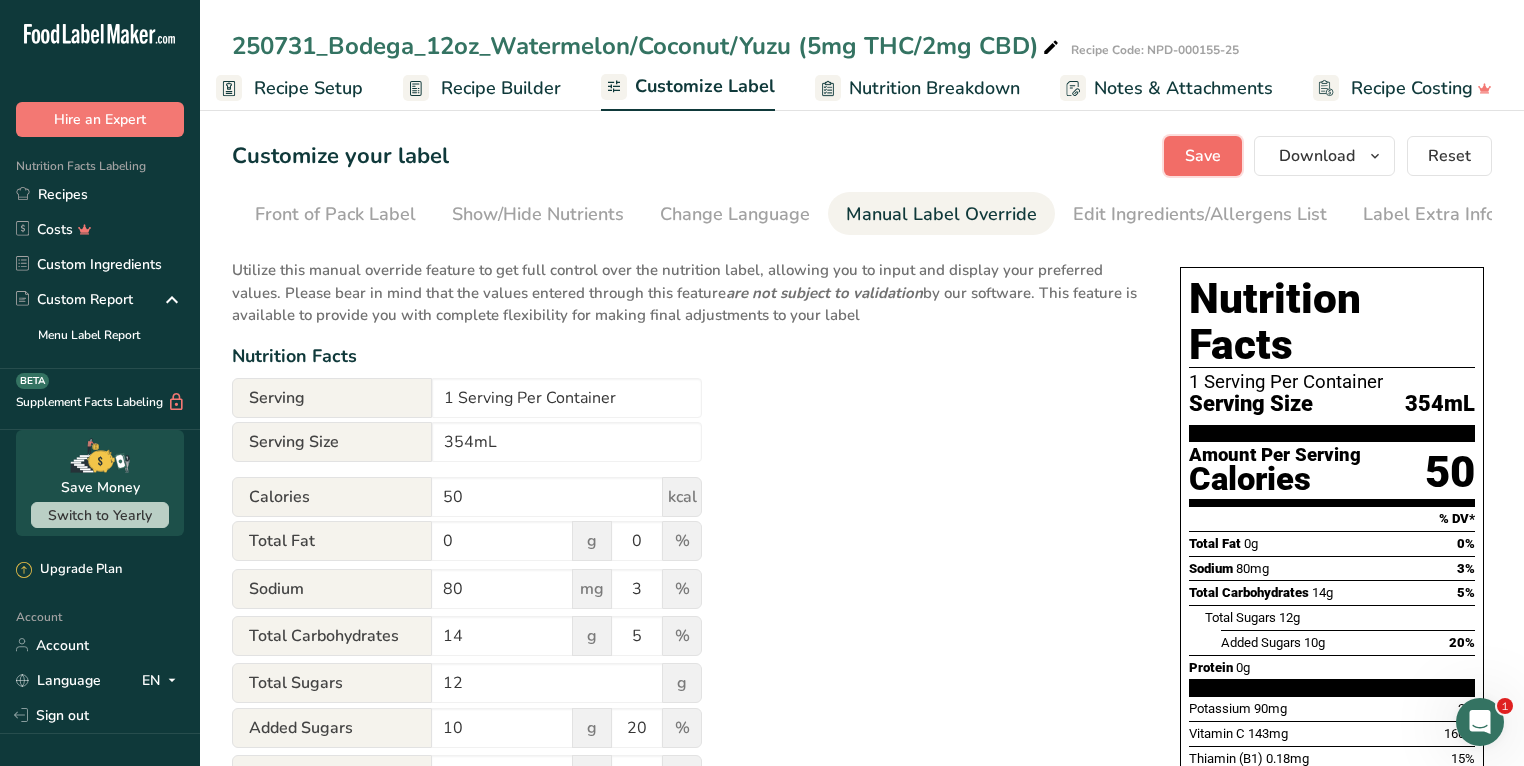 click on "Save" at bounding box center (1203, 156) 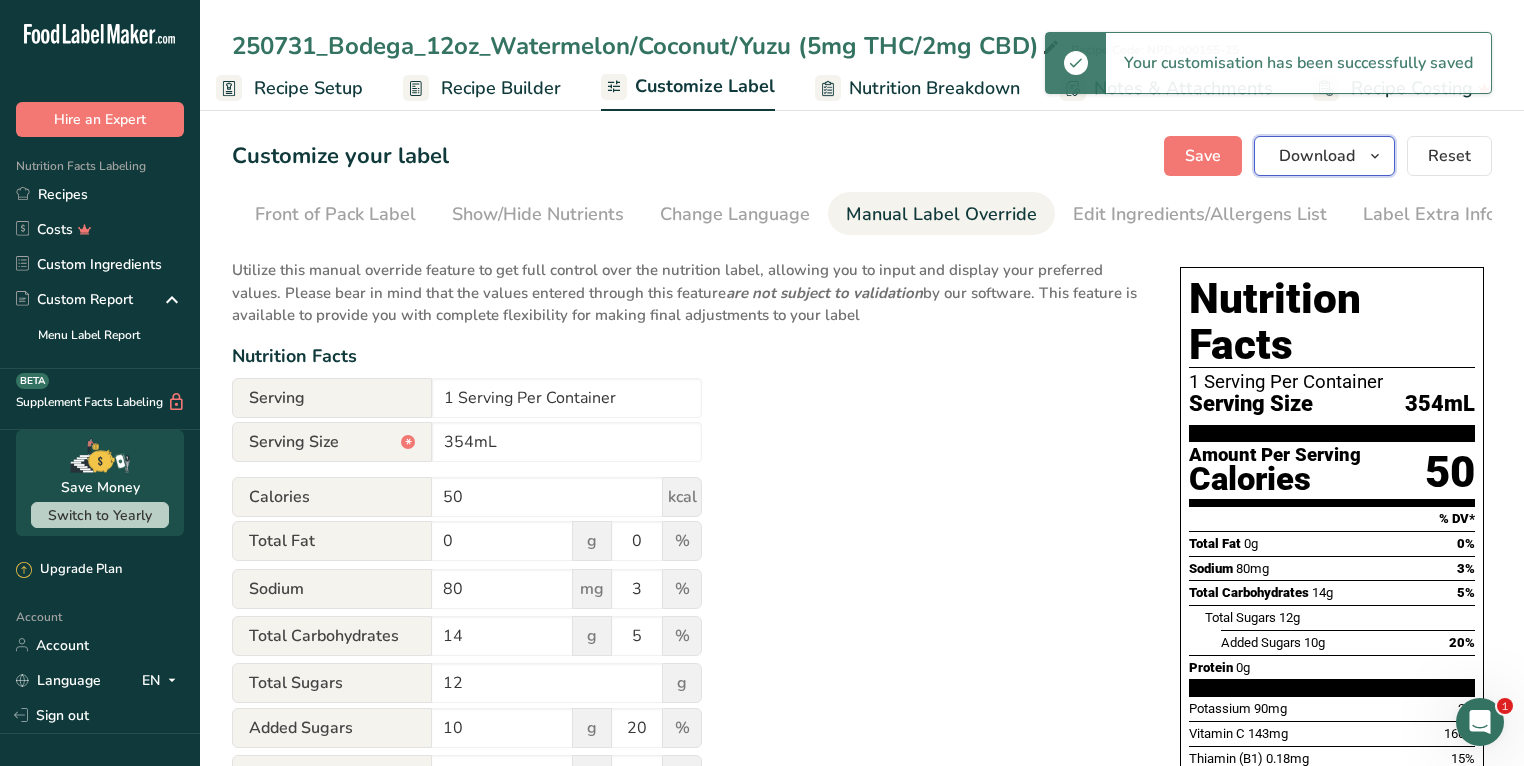 click on "Download" at bounding box center [1317, 156] 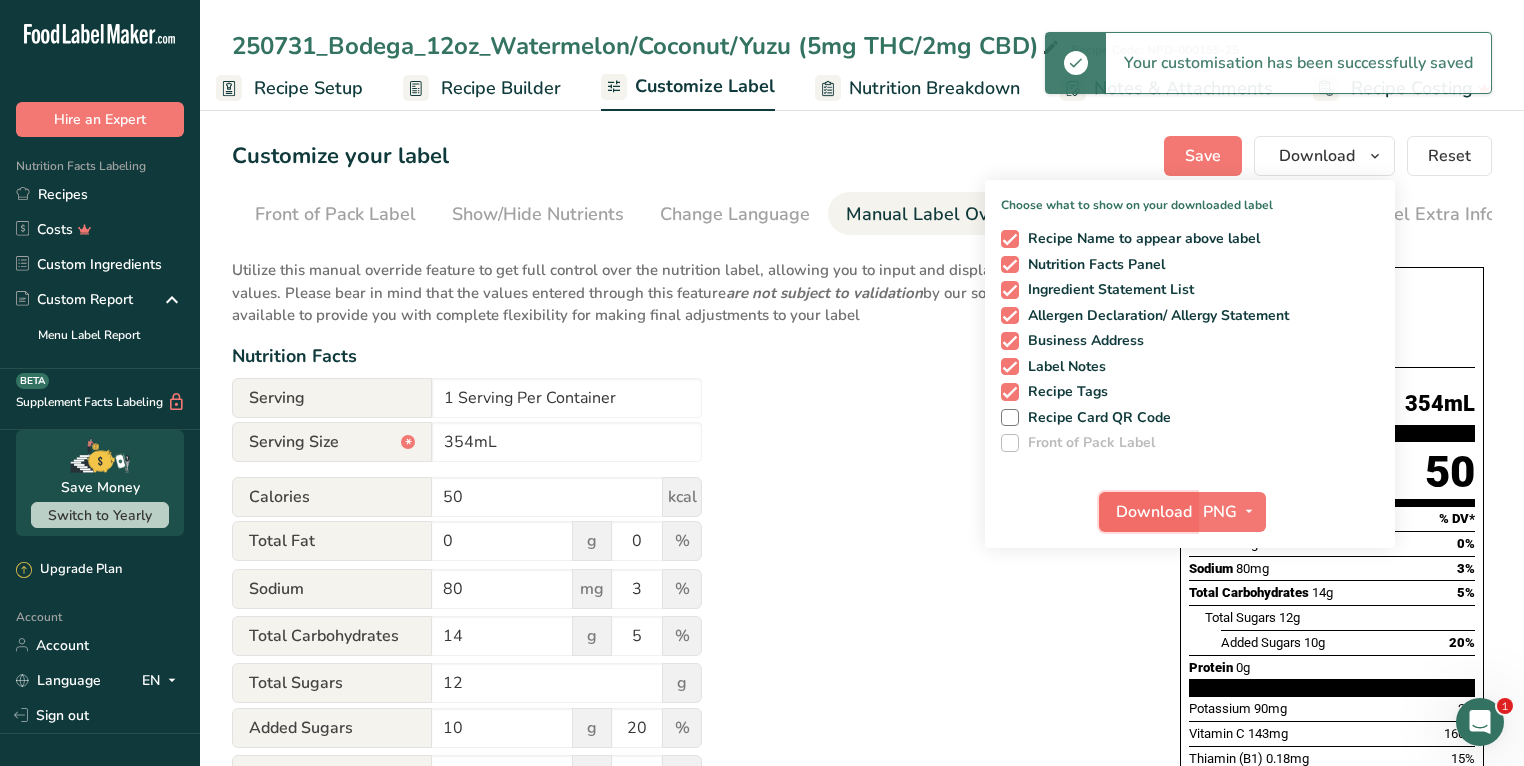 click on "Download" at bounding box center [1154, 512] 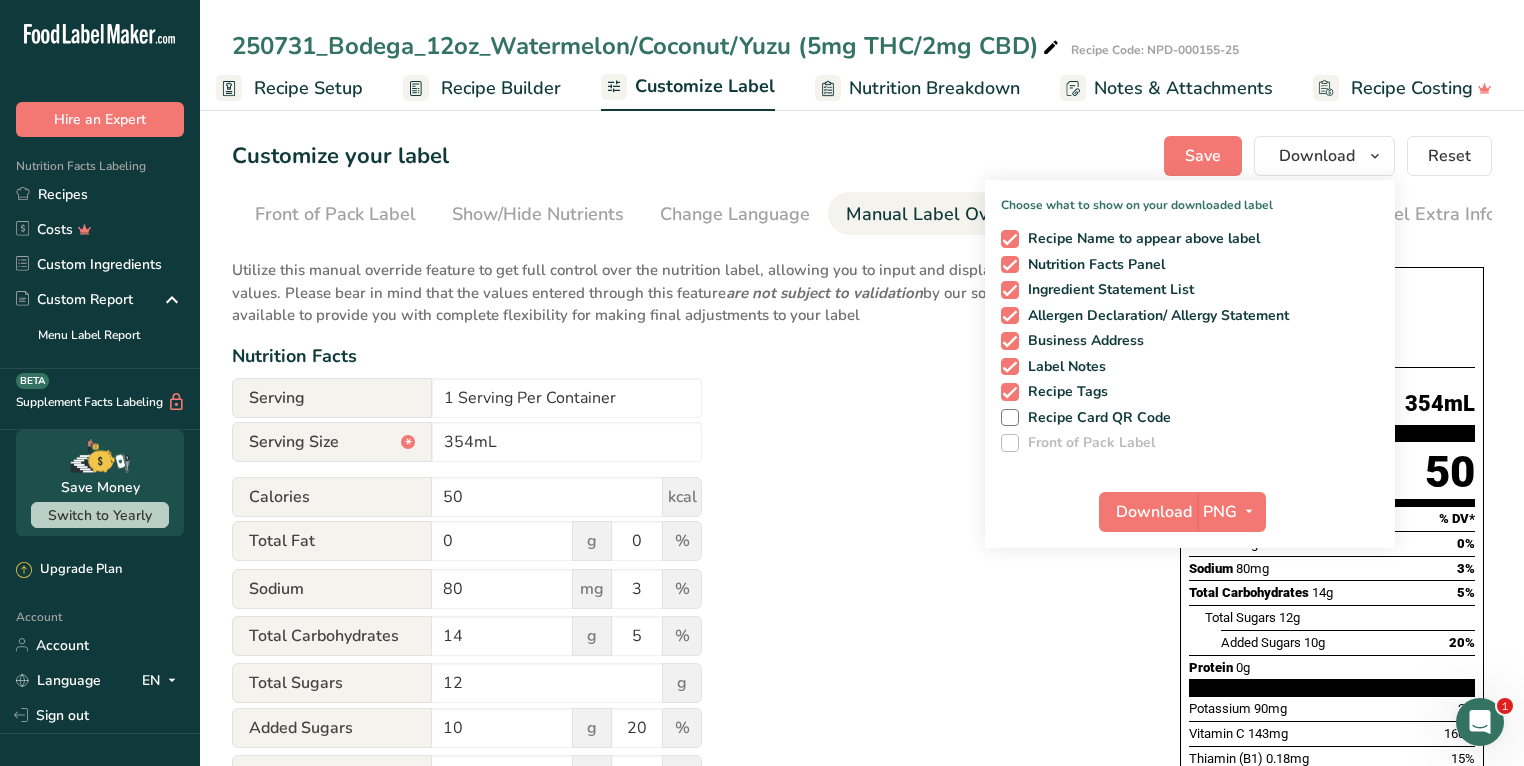 click on "Customize your label
Save
Download
Choose what to show on your downloaded label
Recipe Name to appear above label
Nutrition Facts Panel
Ingredient Statement List
Allergen Declaration/ Allergy Statement
Business Address
Label Notes
Recipe Tags
Recipe Card QR Code
Front of Pack Label
Download
PNG
PNG
BMP
SVG
PDF
TXT
Reset" at bounding box center (862, 156) 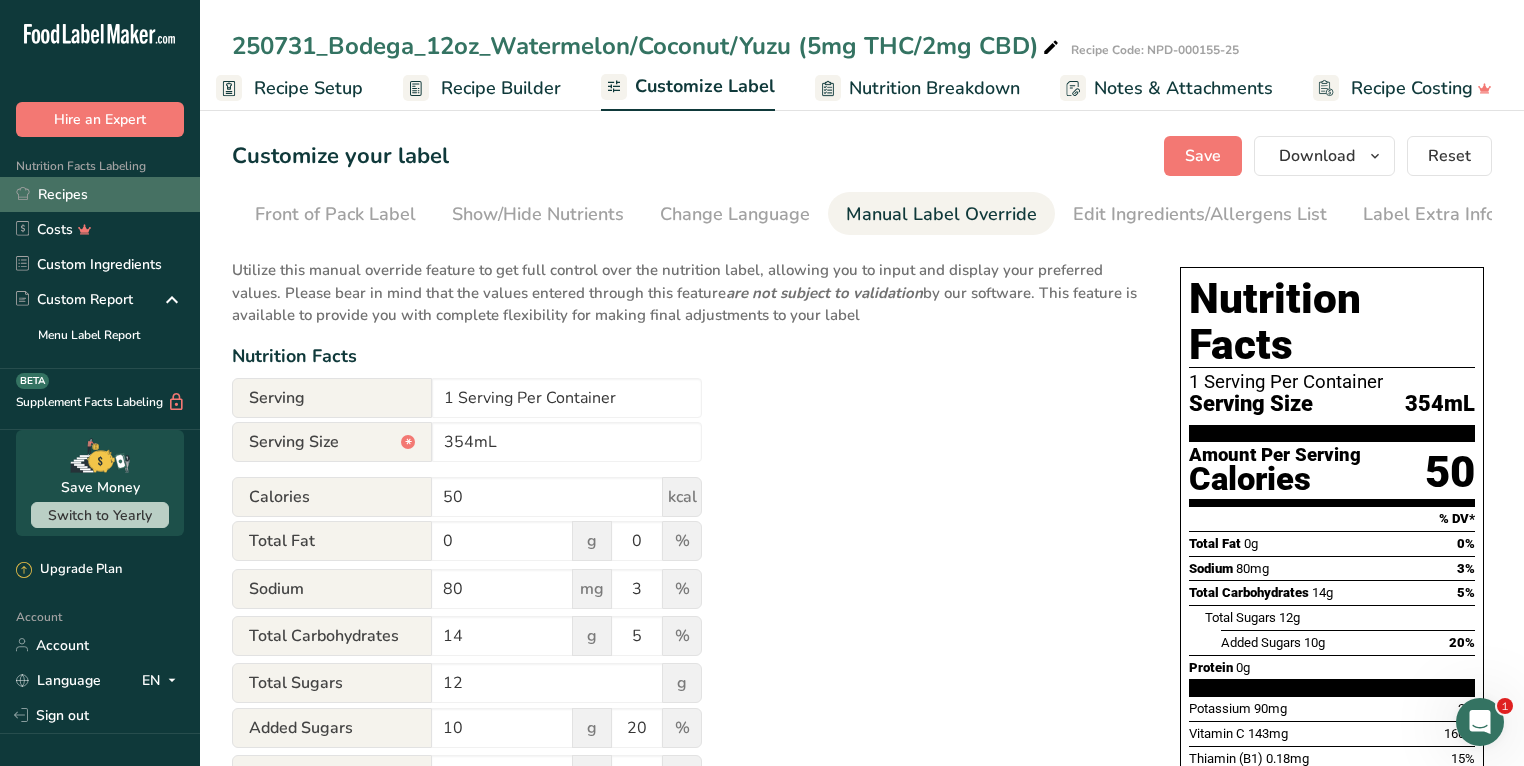 click on "Recipes" at bounding box center (100, 194) 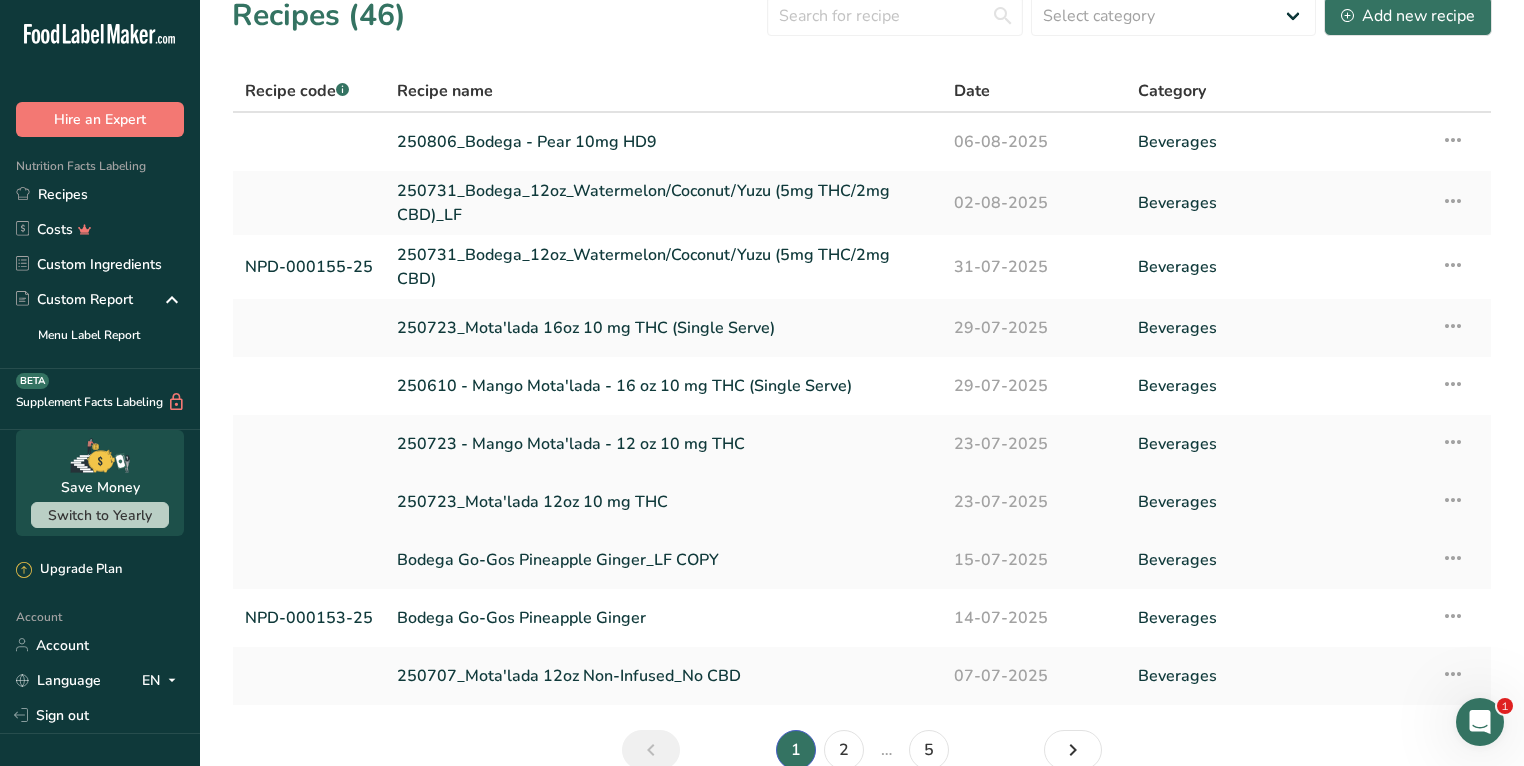 scroll, scrollTop: 0, scrollLeft: 0, axis: both 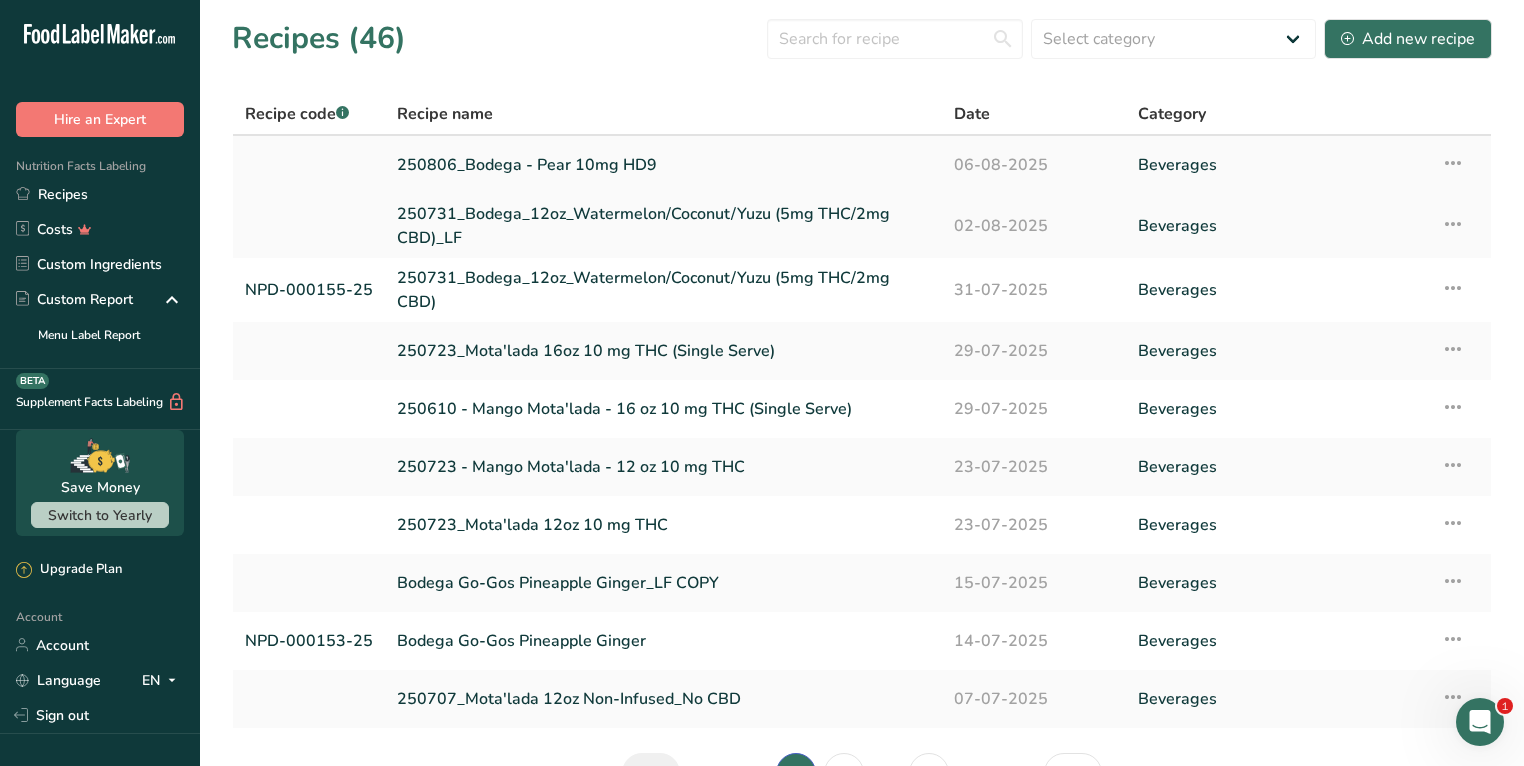 click on "250806_Bodega - Pear 10mg HD9" at bounding box center [663, 165] 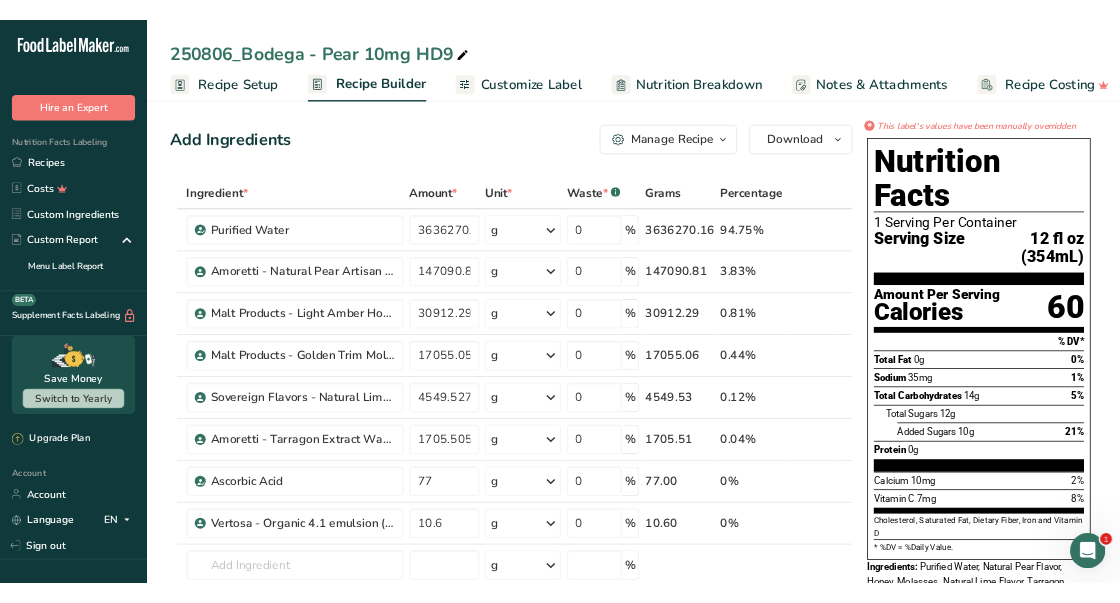 scroll, scrollTop: 3, scrollLeft: 0, axis: vertical 